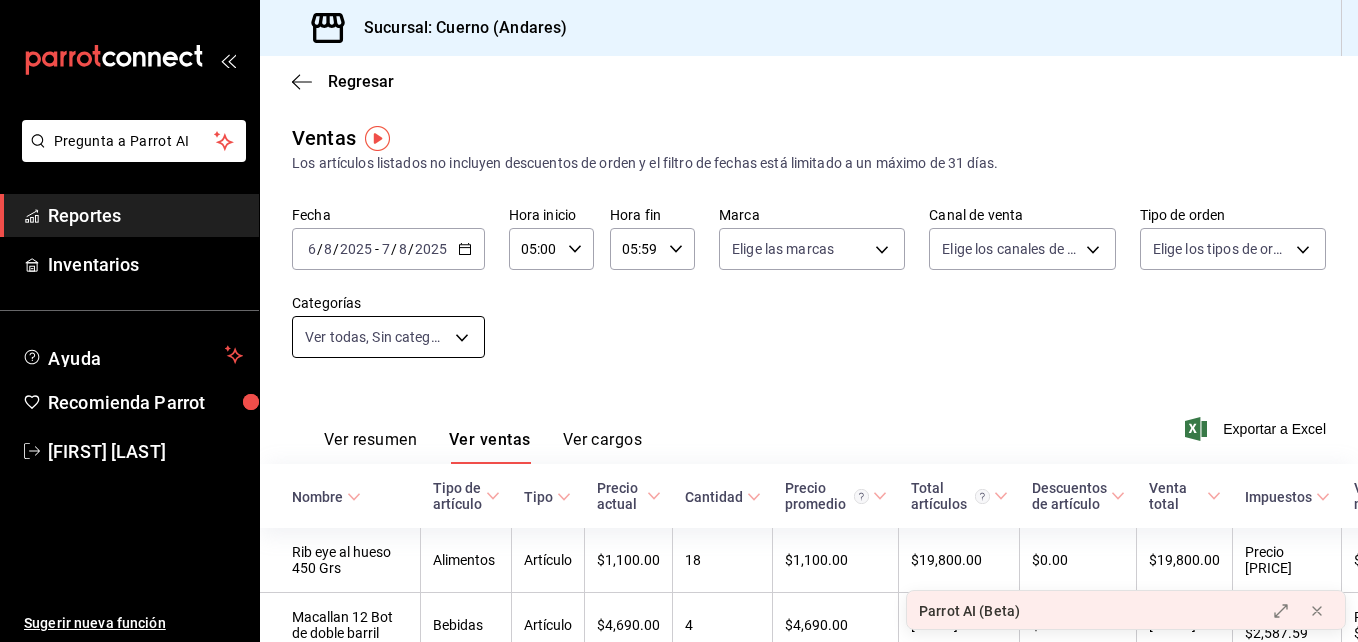 scroll, scrollTop: 0, scrollLeft: 0, axis: both 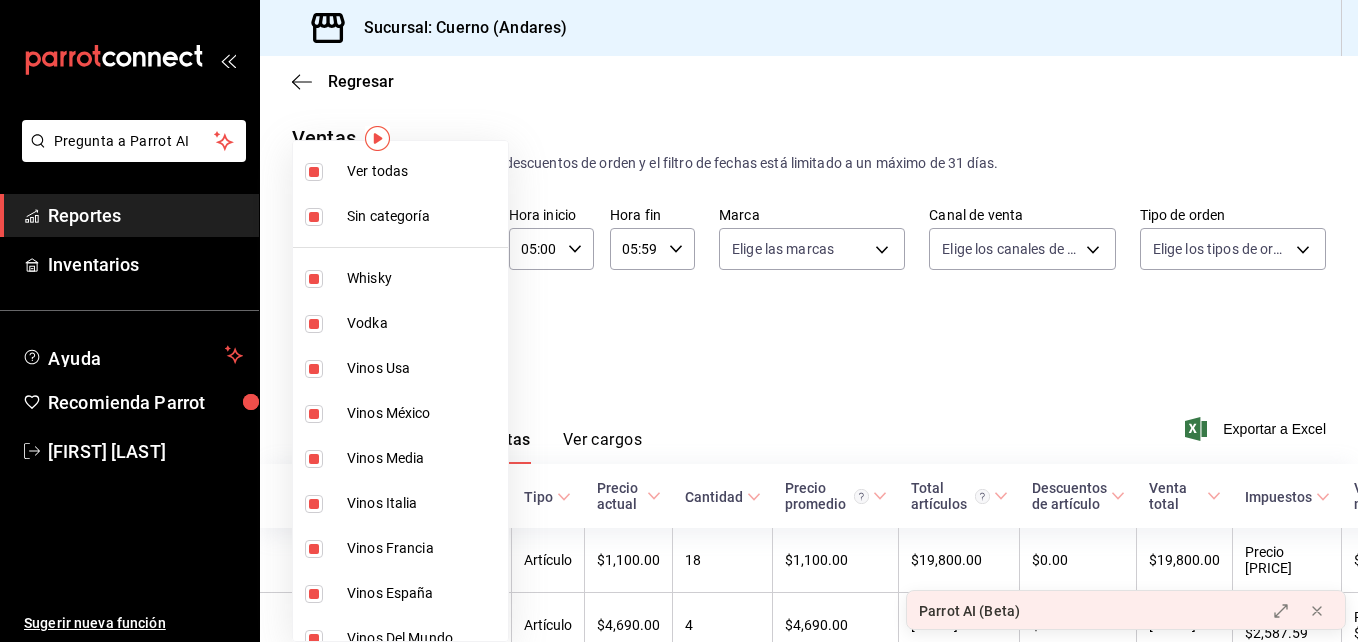 click at bounding box center (314, 172) 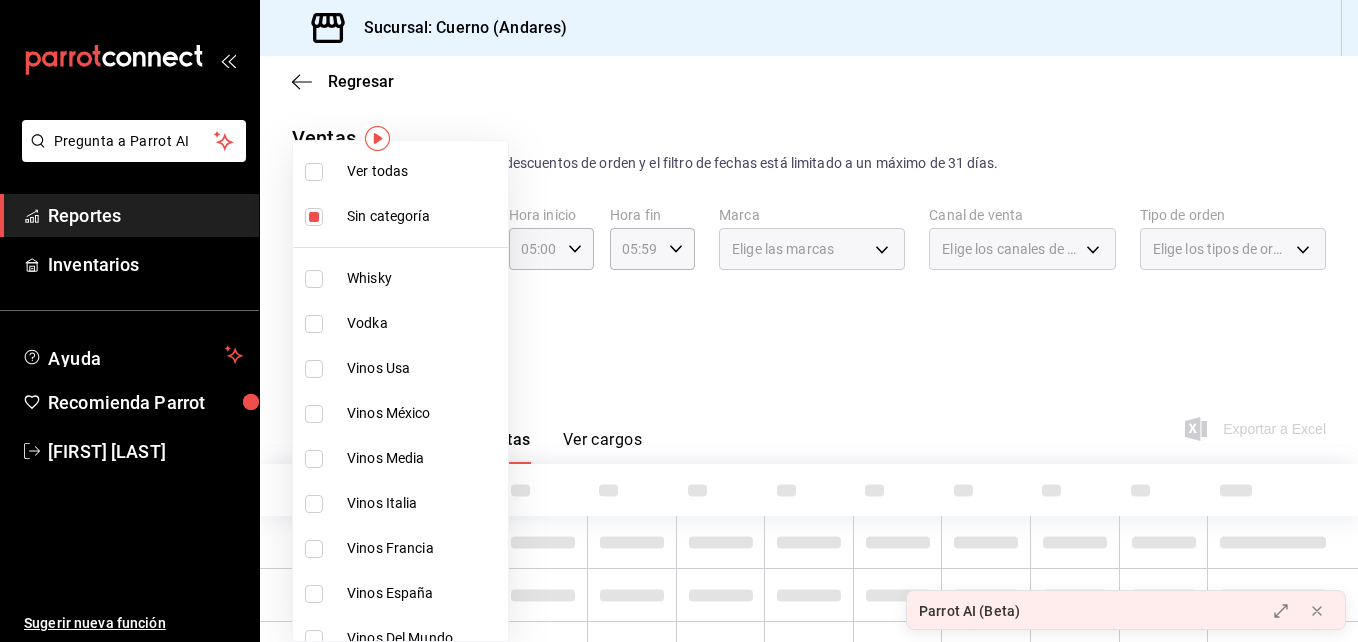 click at bounding box center (314, 217) 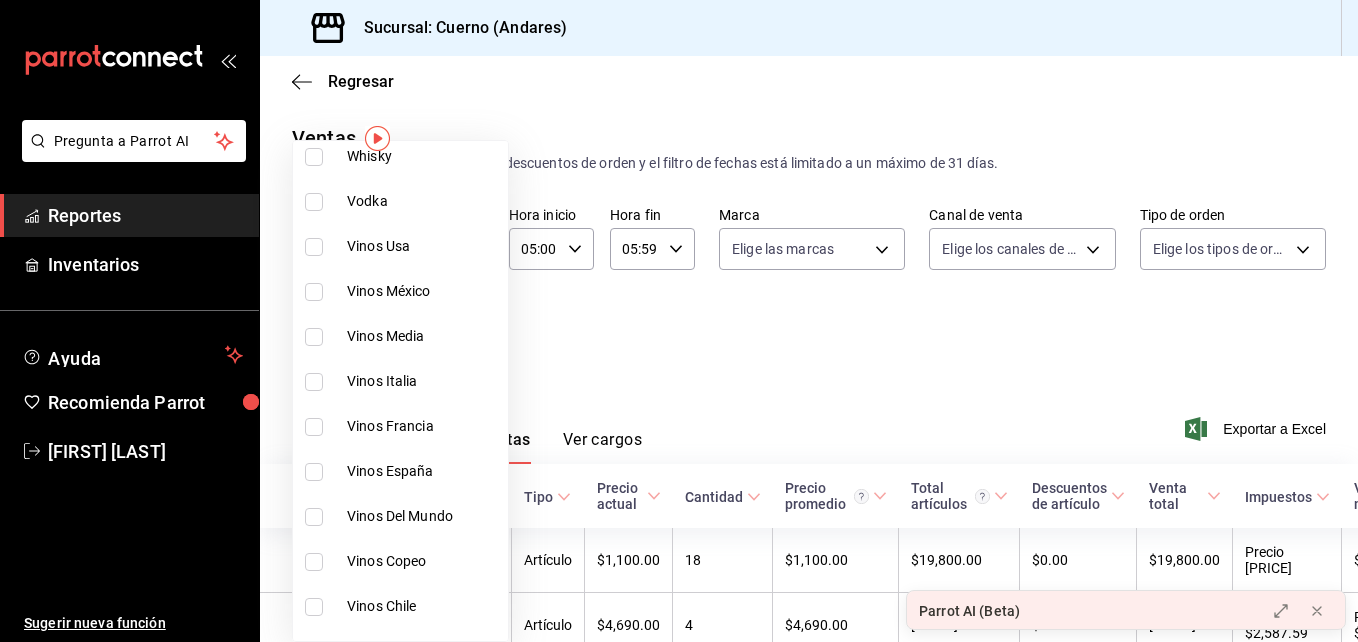 scroll, scrollTop: 129, scrollLeft: 0, axis: vertical 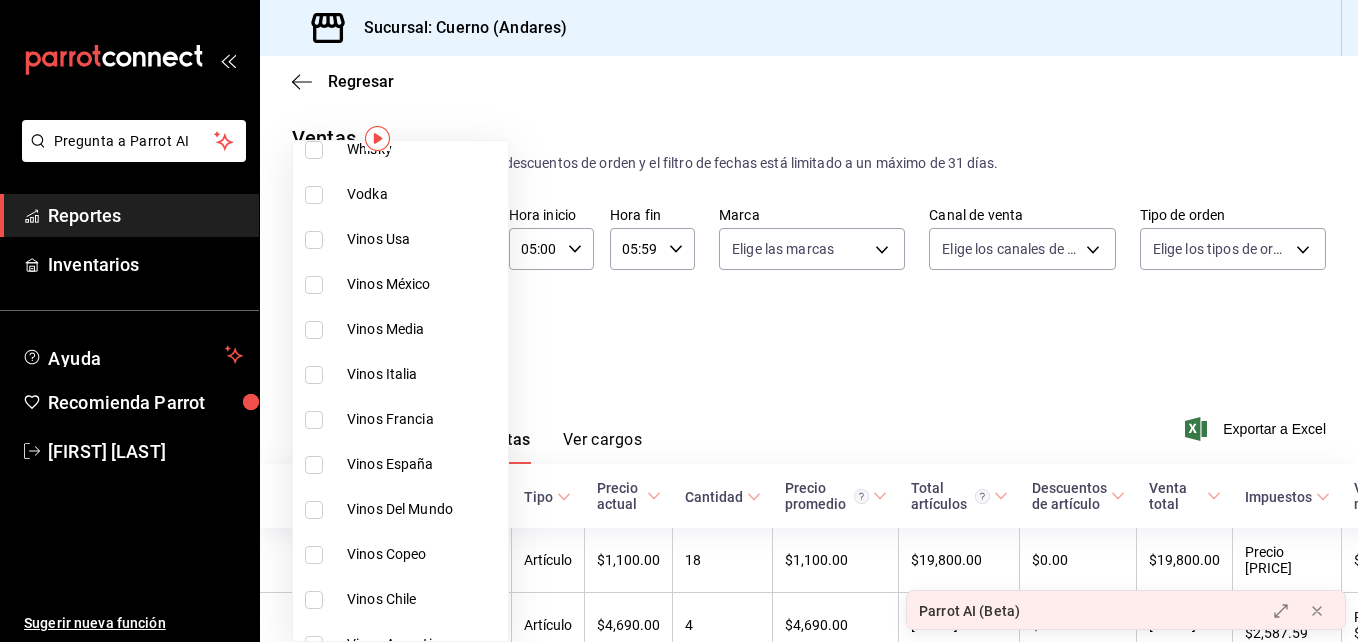 click at bounding box center [314, 240] 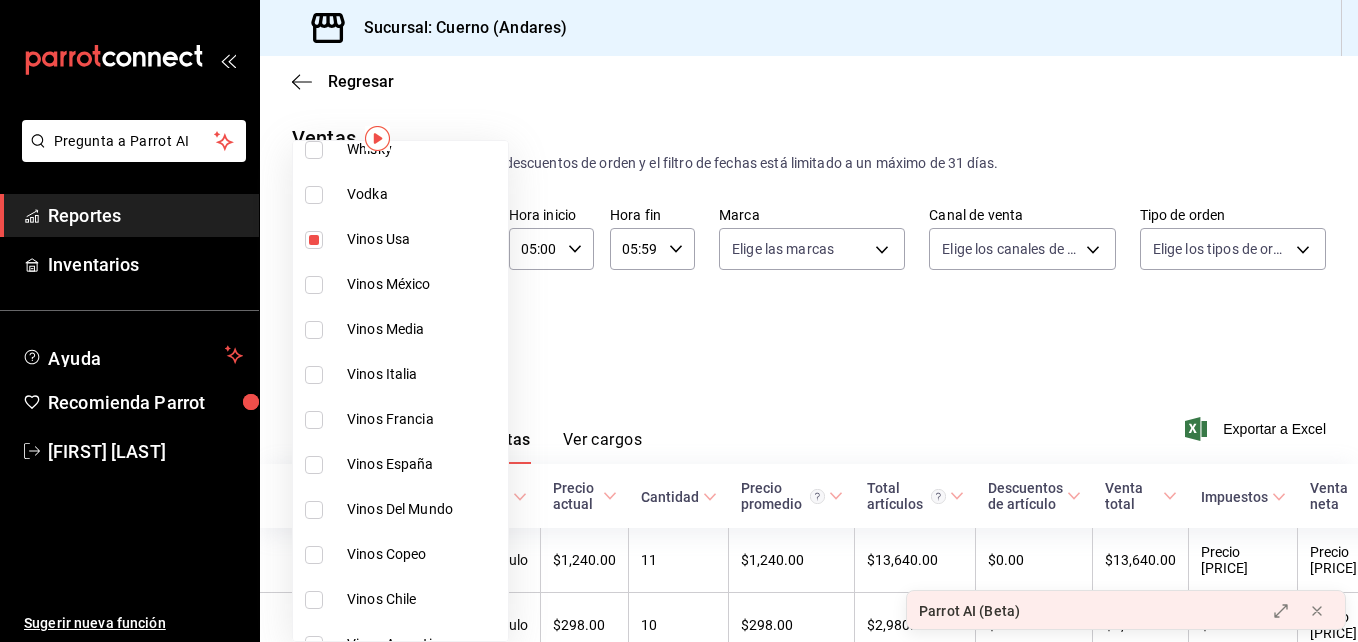 drag, startPoint x: 312, startPoint y: 279, endPoint x: 290, endPoint y: 295, distance: 27.202942 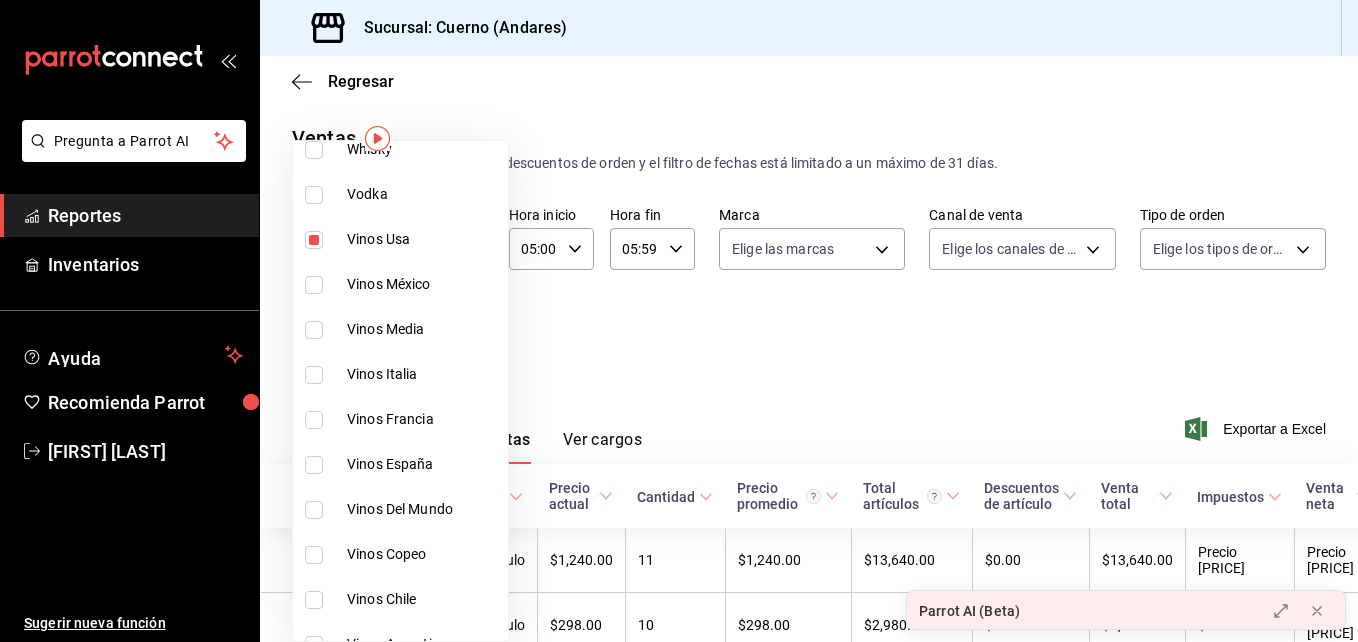 click at bounding box center [314, 285] 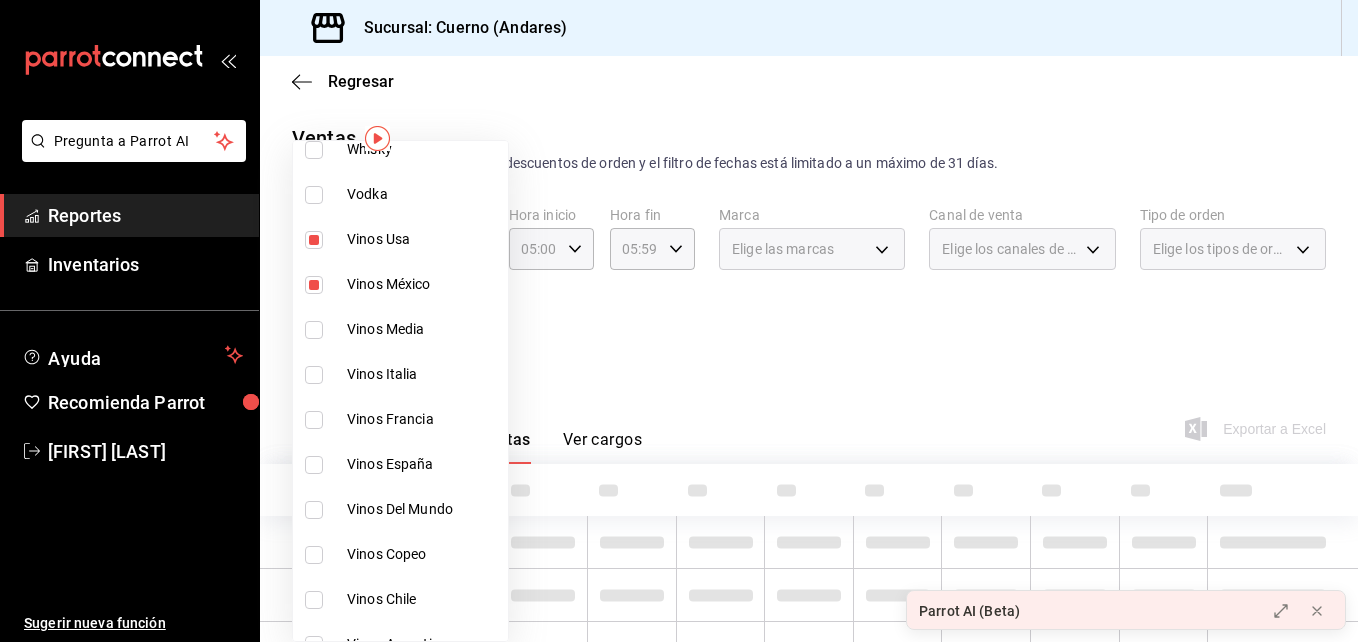 click at bounding box center (318, 330) 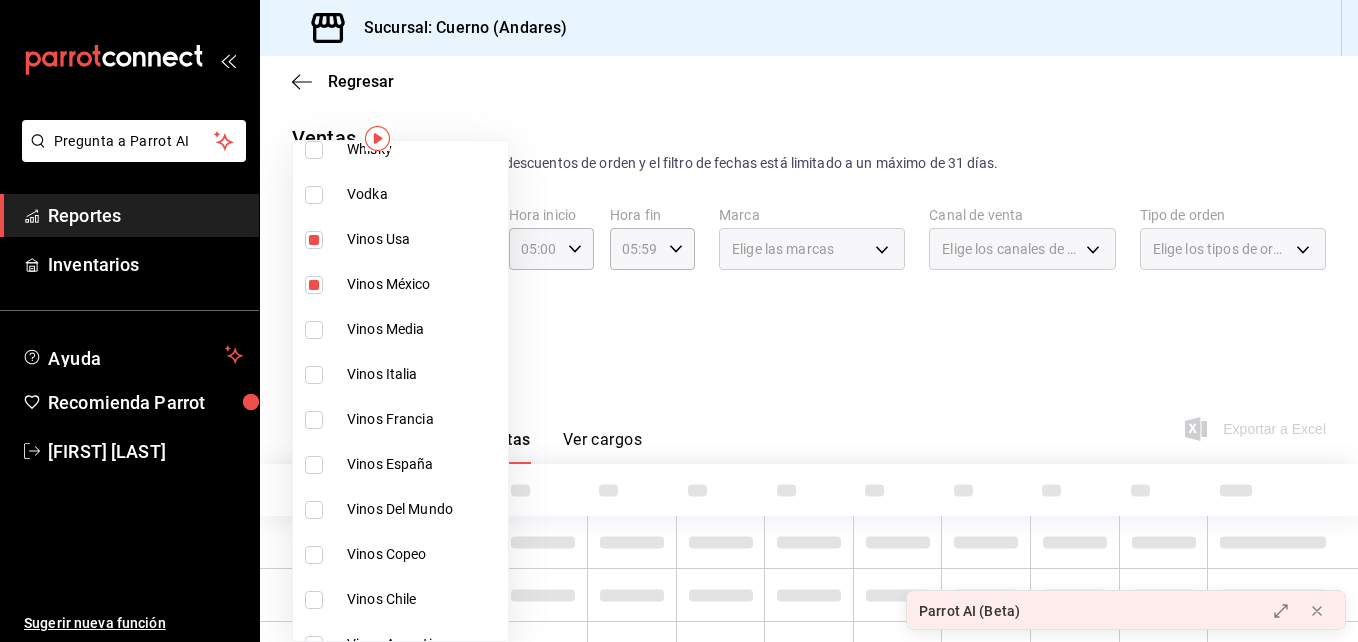 click at bounding box center (314, 330) 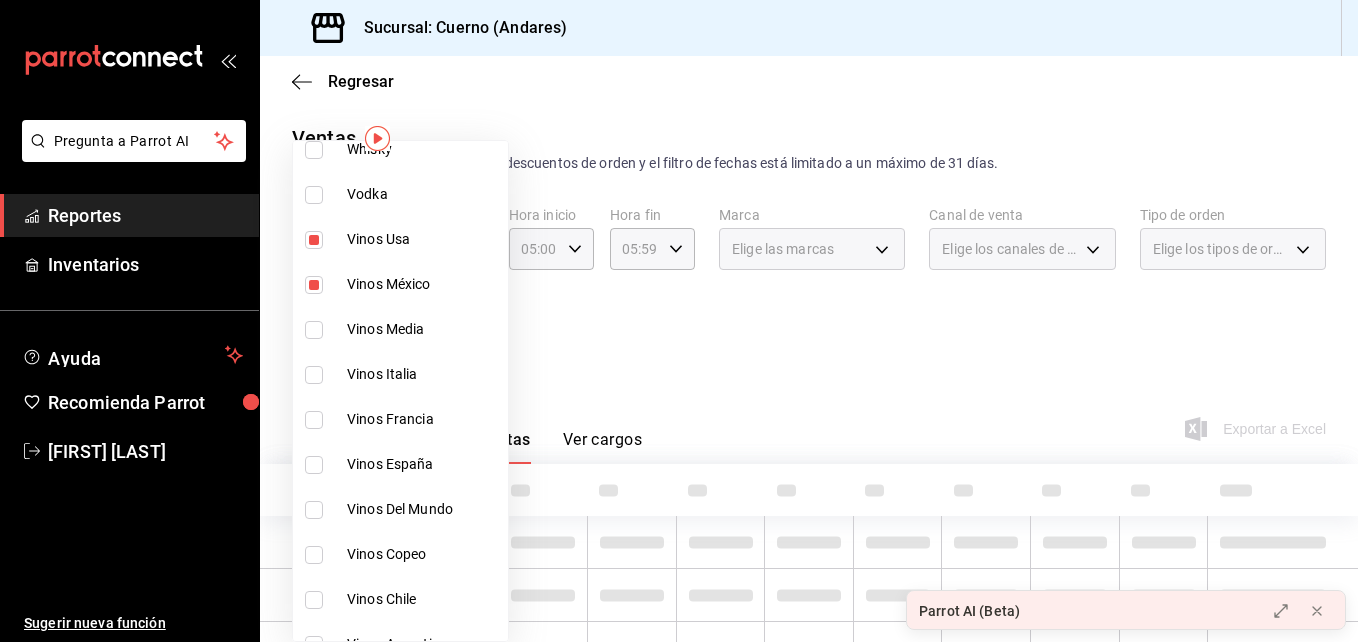 type on "[UUID],[UUID]" 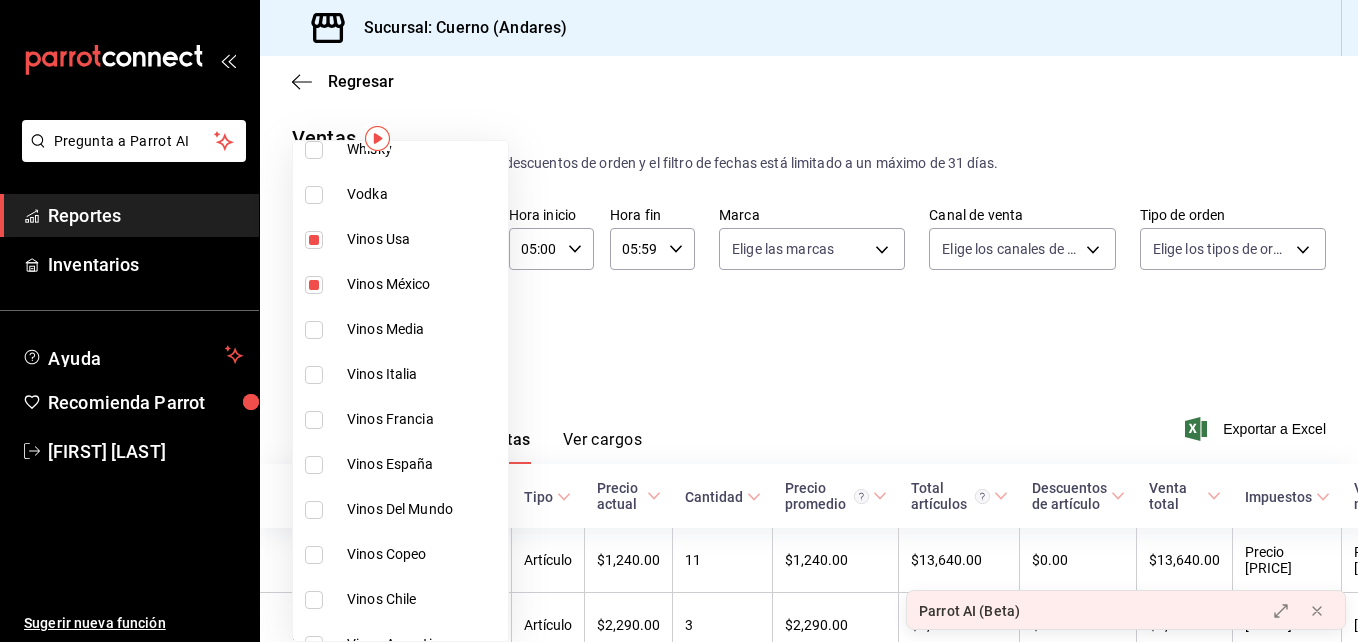 click at bounding box center [314, 330] 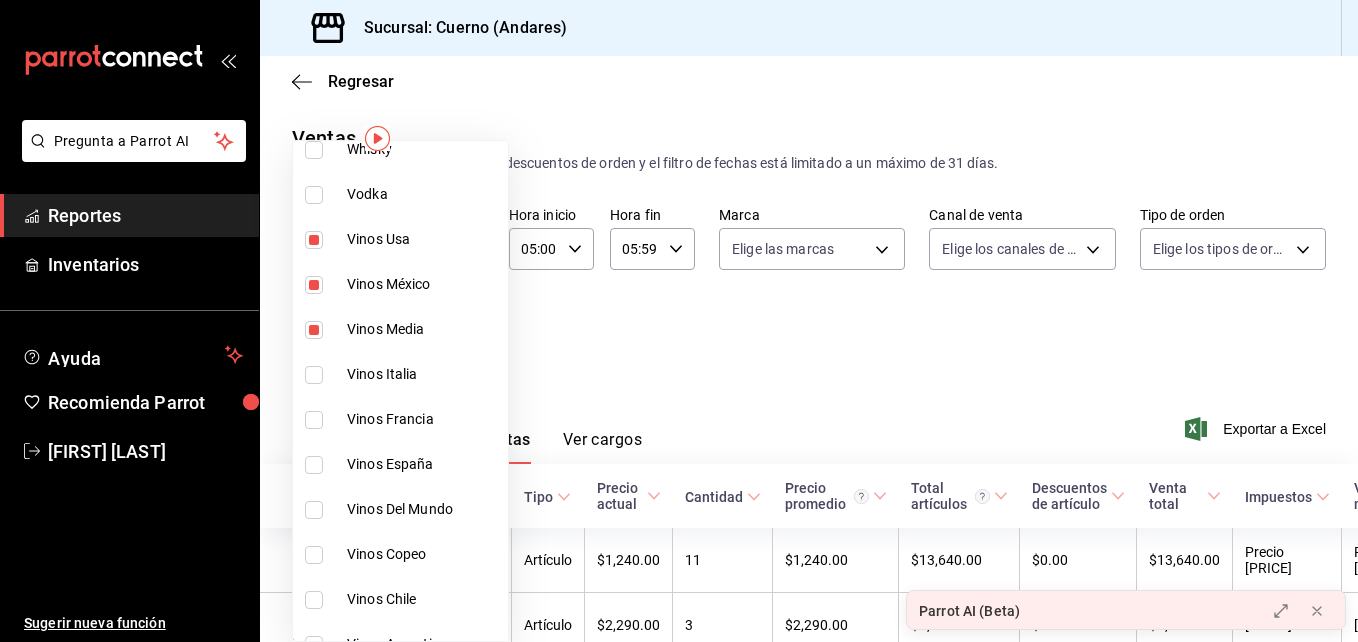 click at bounding box center (314, 375) 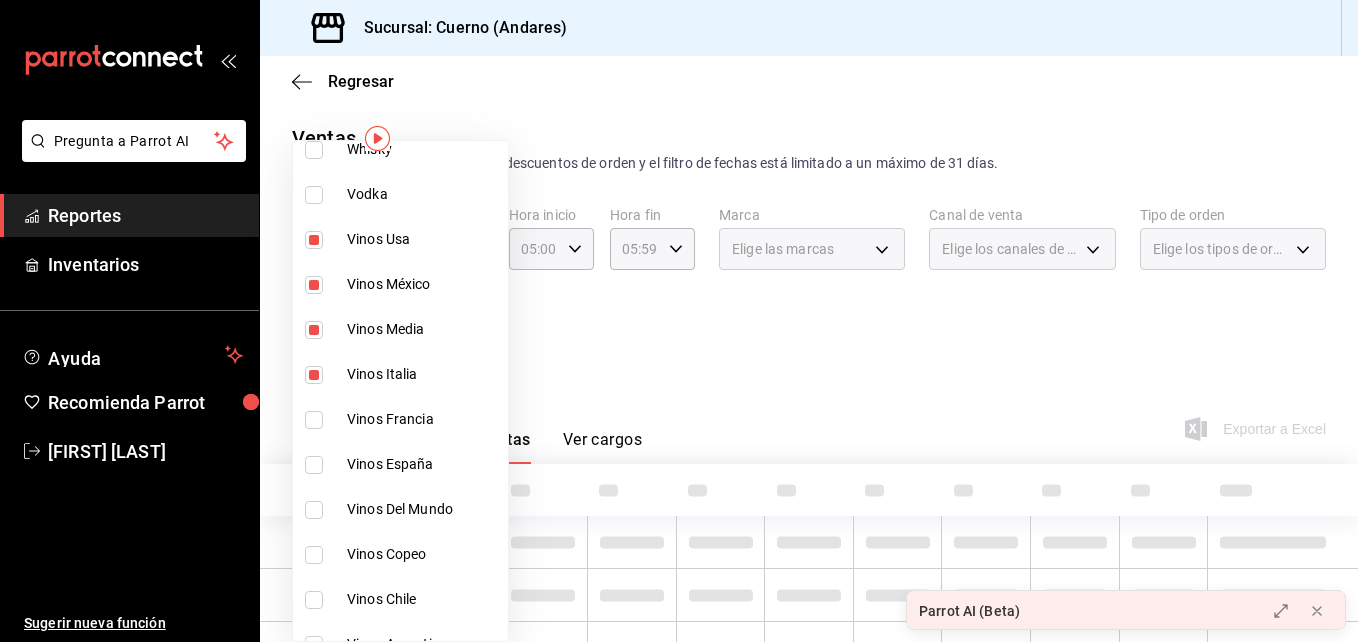 click at bounding box center (314, 420) 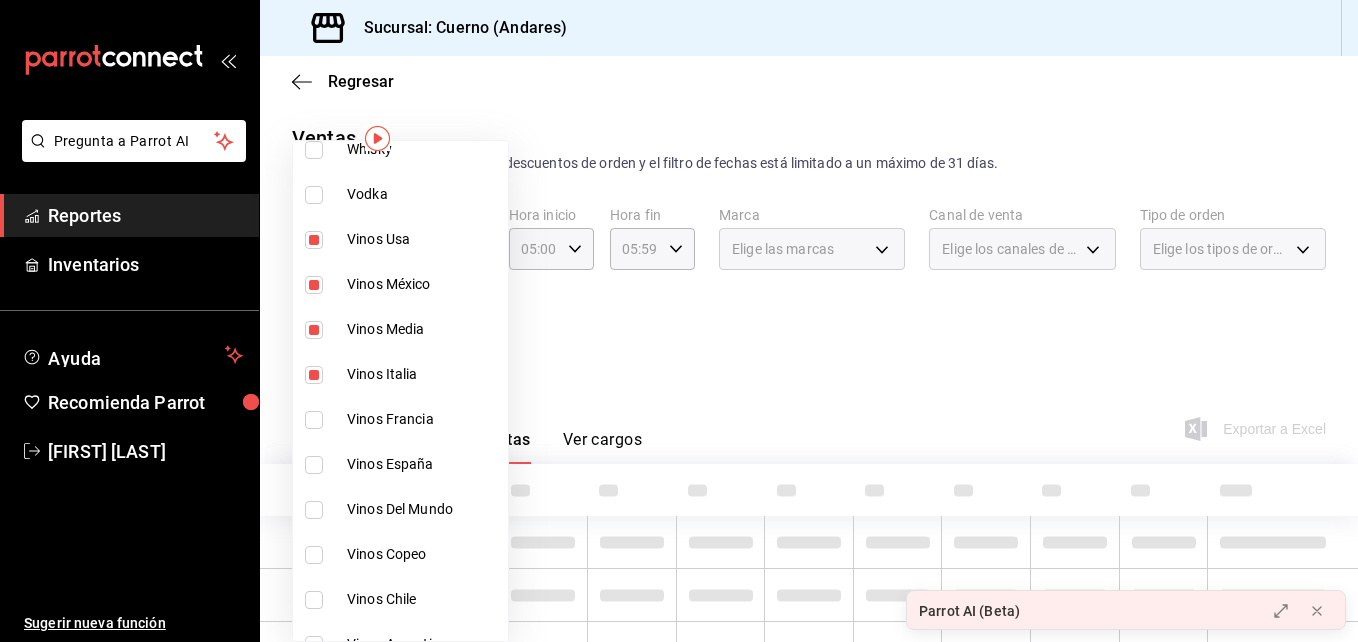 checkbox on "true" 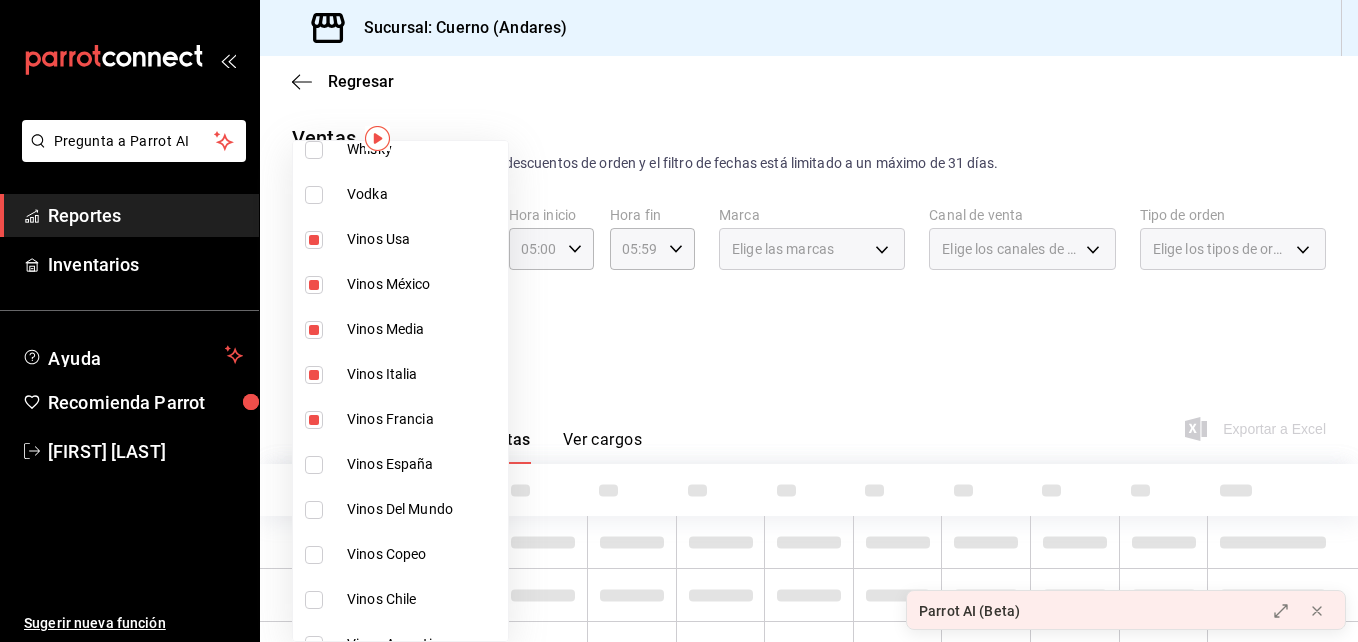 click at bounding box center (314, 465) 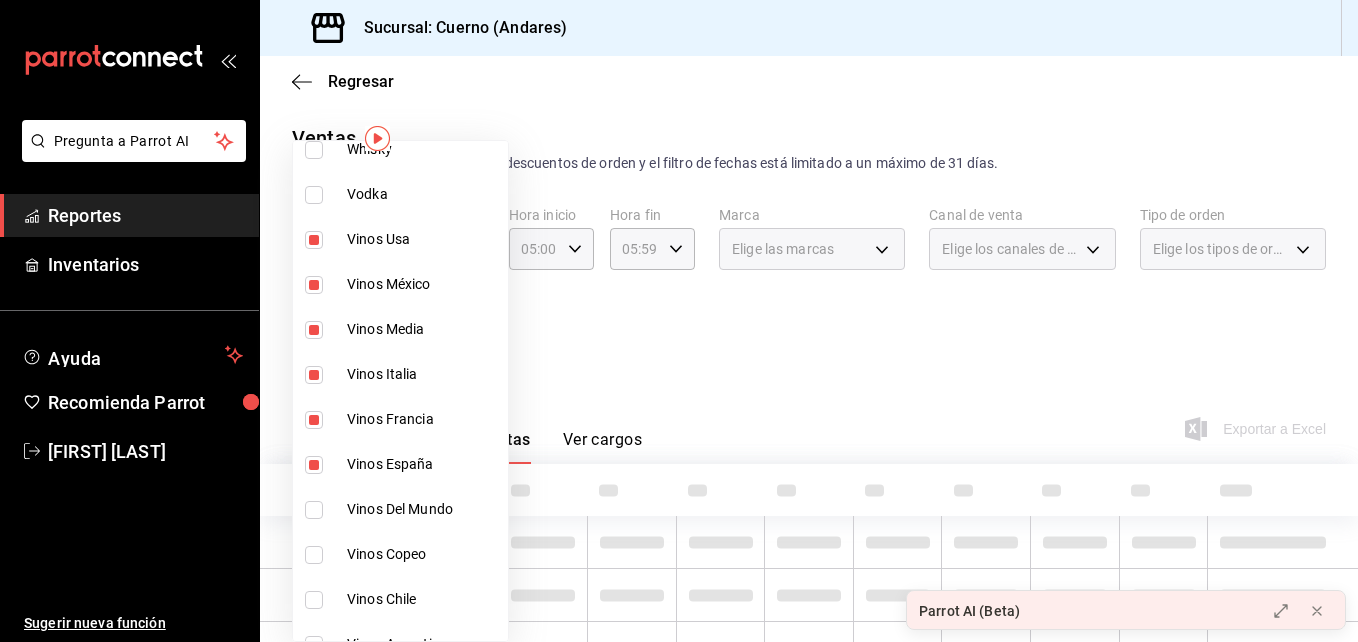 click at bounding box center (314, 510) 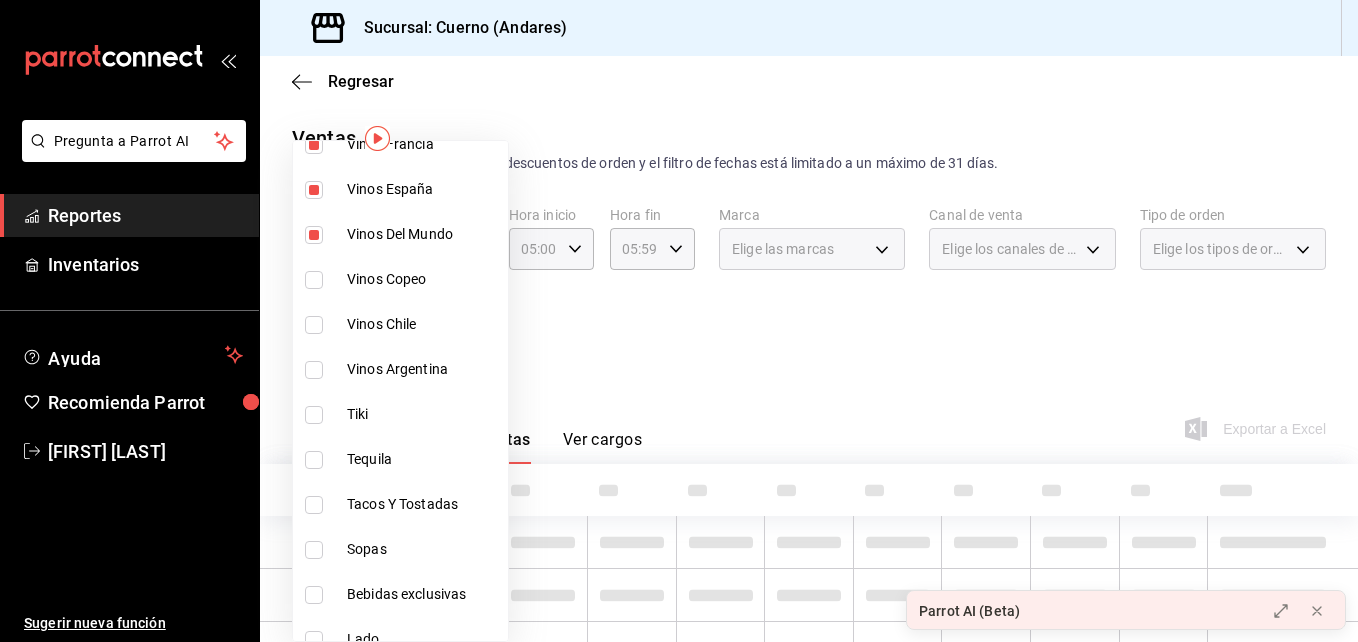 scroll, scrollTop: 405, scrollLeft: 0, axis: vertical 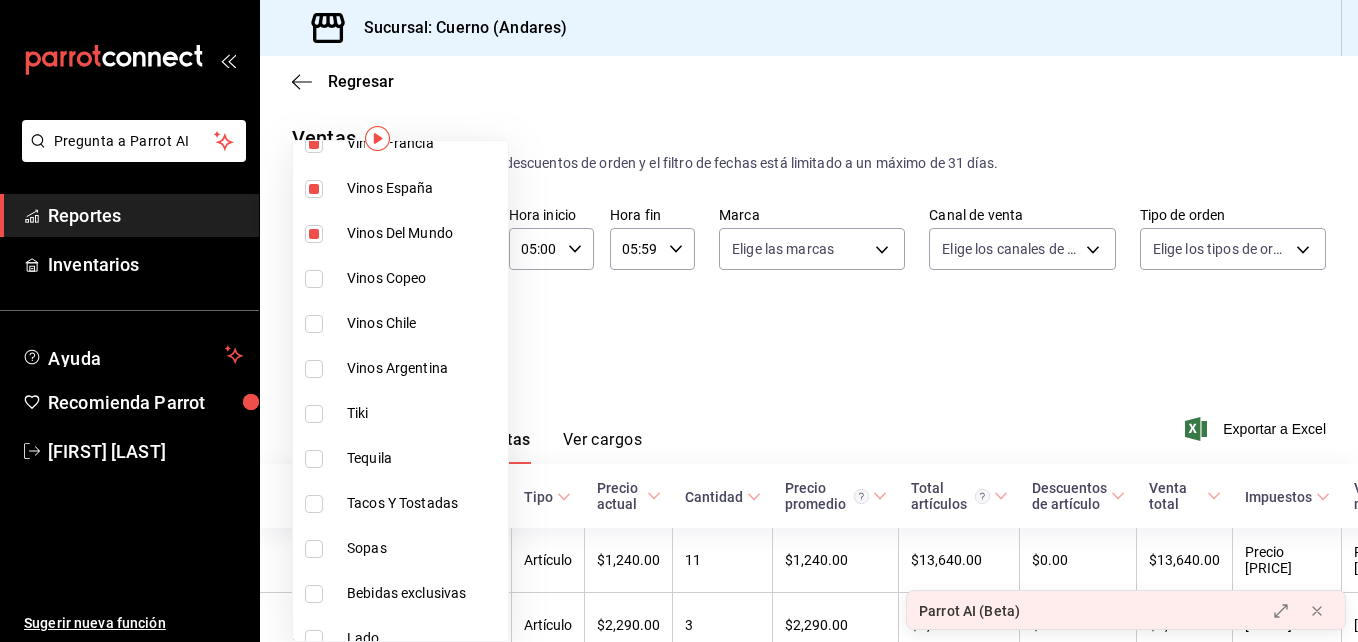 click at bounding box center (314, 279) 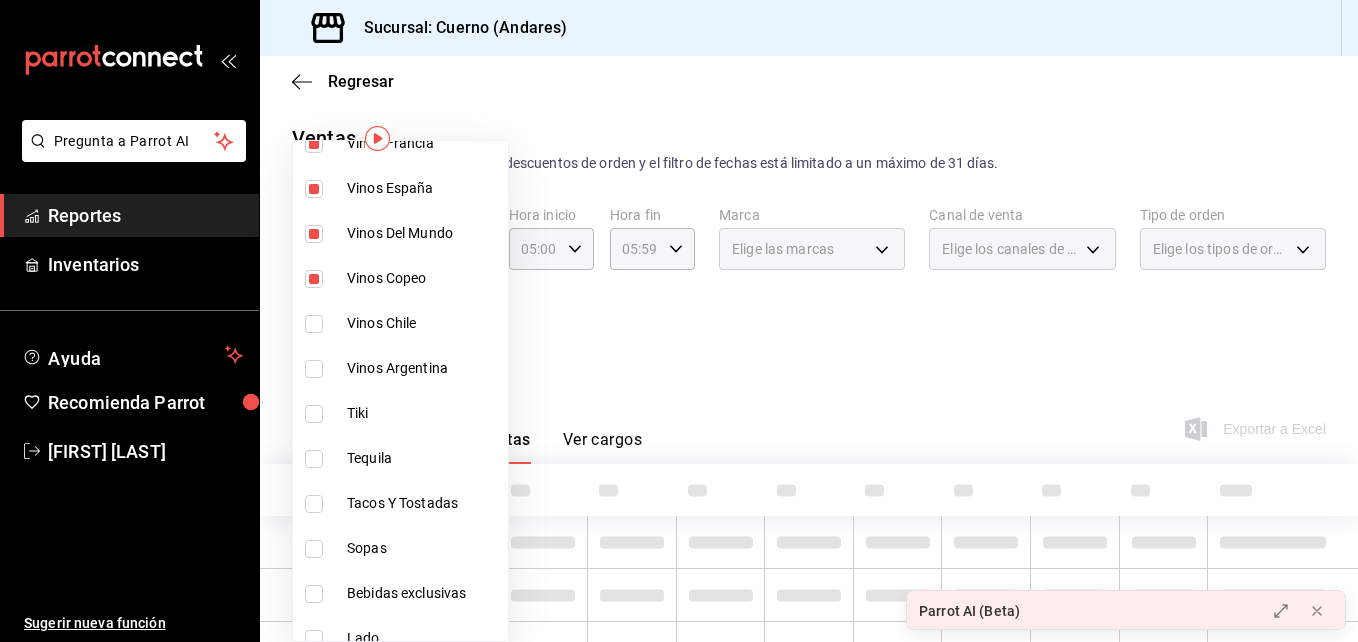 click at bounding box center [314, 324] 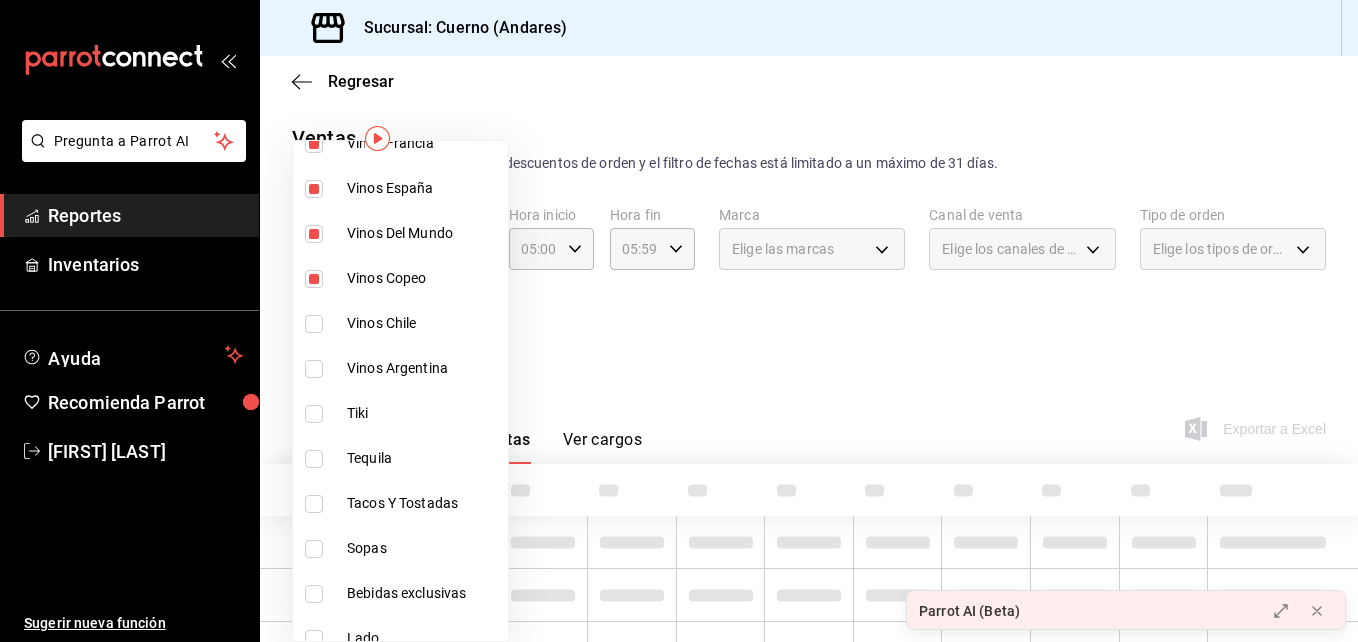 checkbox on "true" 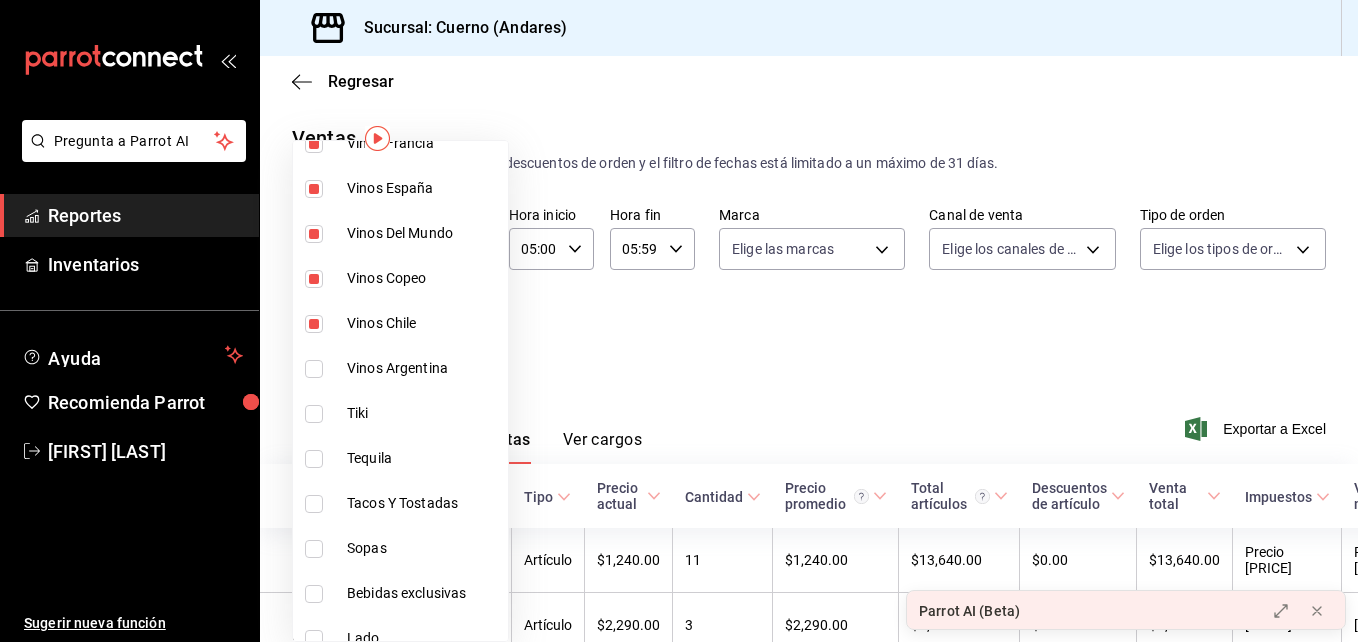 type on "[UUID],[UUID],[UUID],[UUID],[UUID],[UUID],[UUID],[UUID],[UUID]" 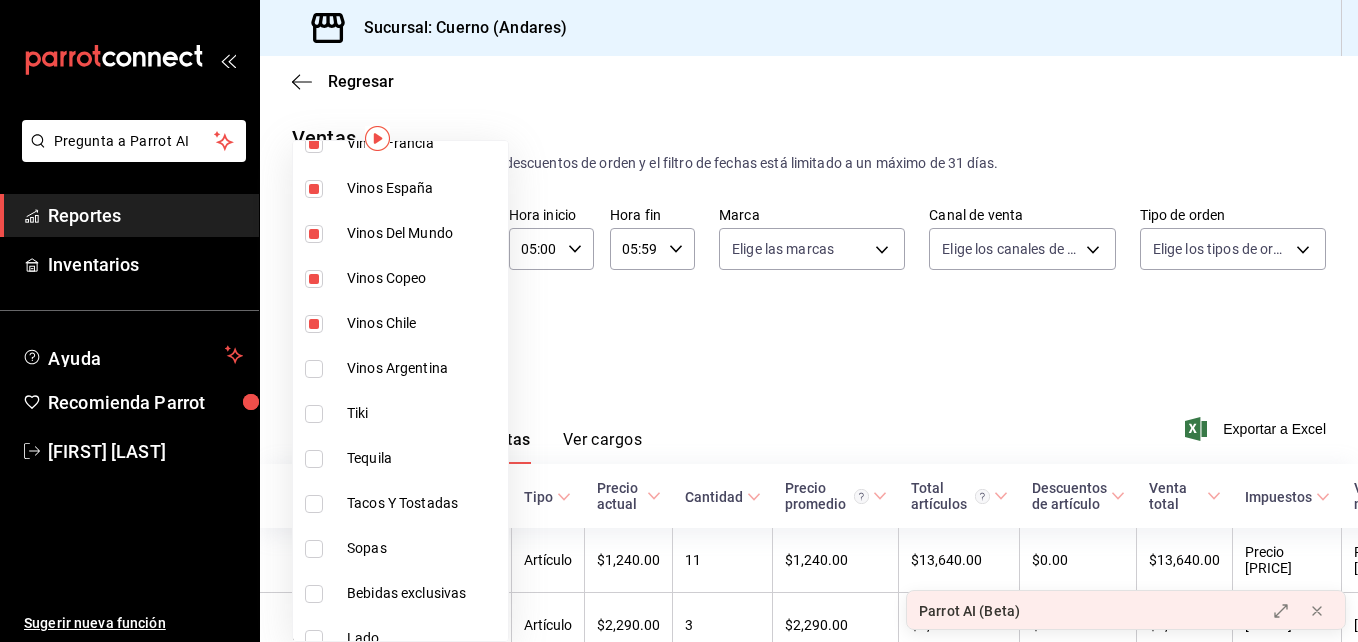 click at bounding box center (314, 369) 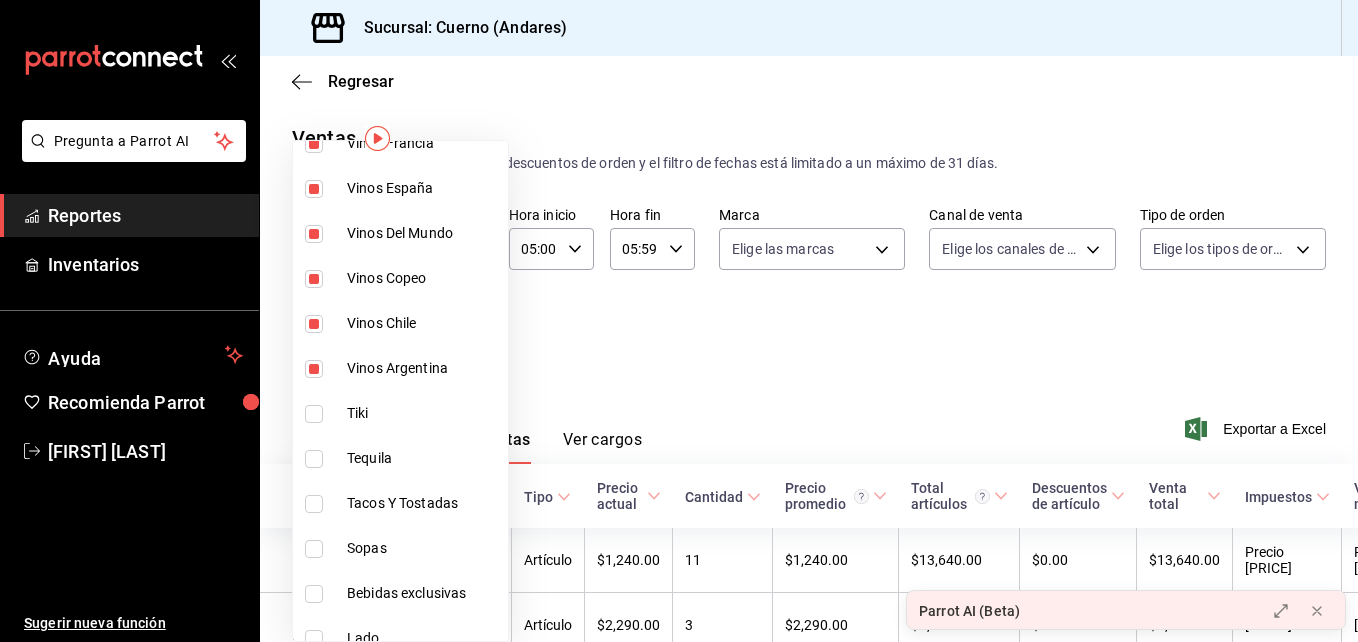 click at bounding box center [679, 321] 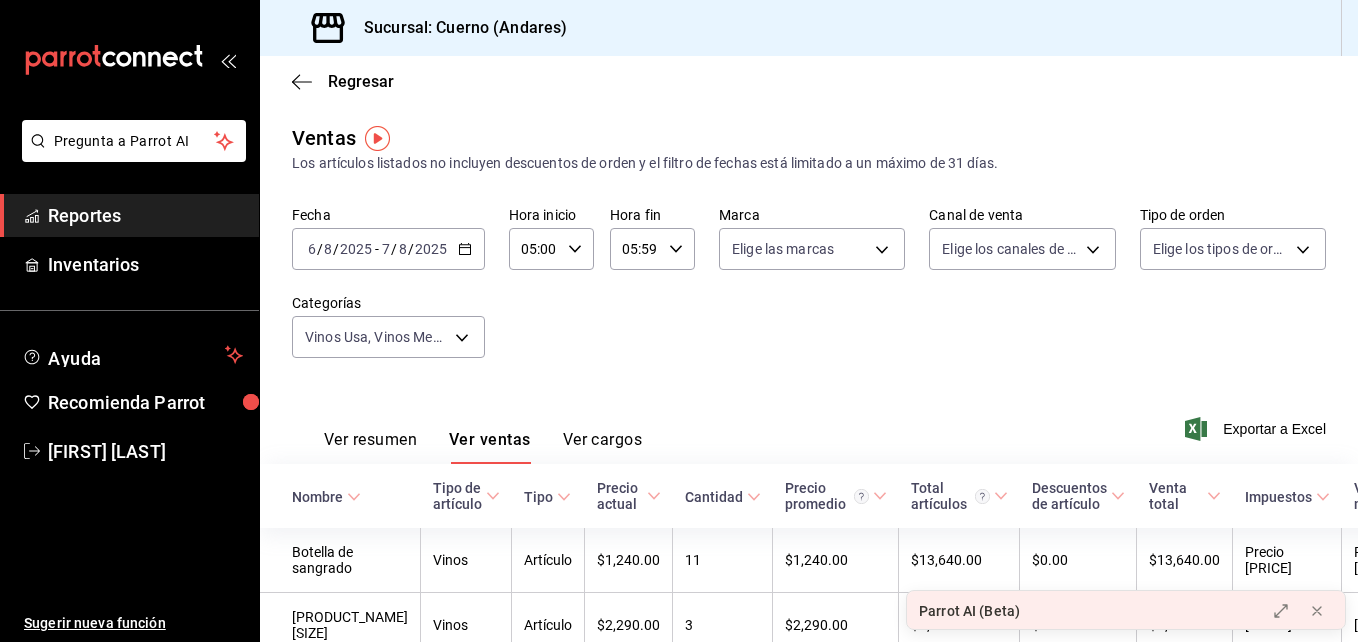 click on "Ver resumen" at bounding box center [370, 440] 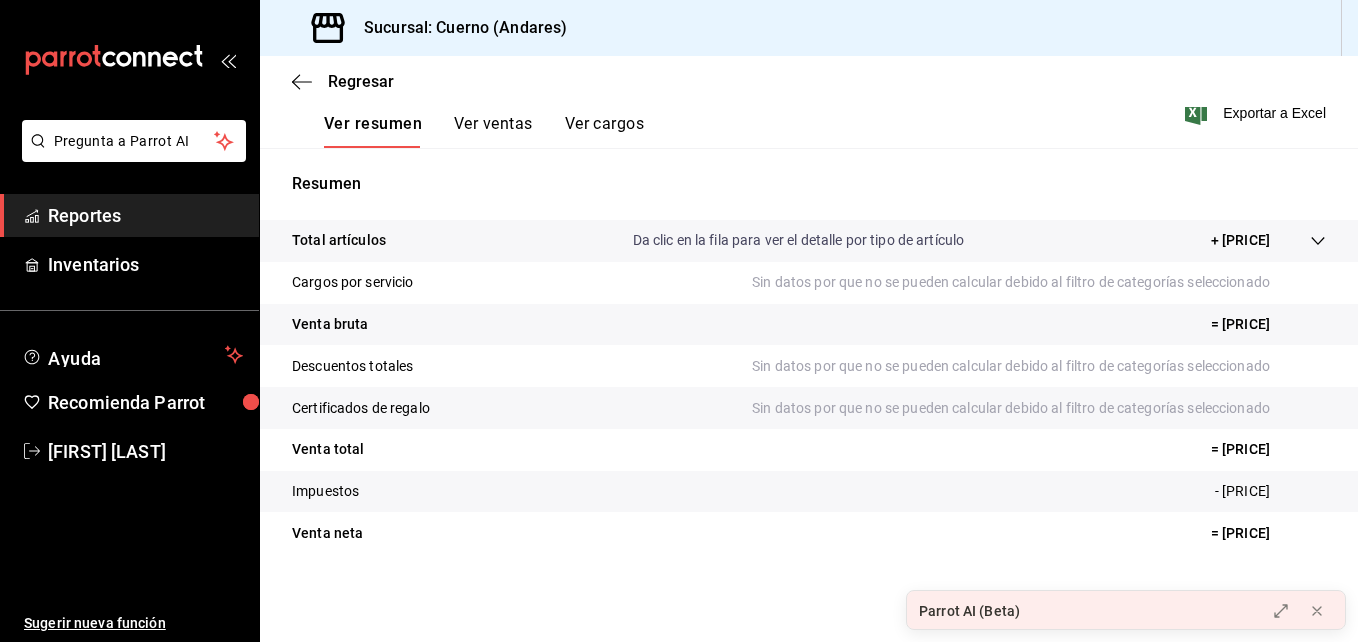 scroll, scrollTop: 316, scrollLeft: 0, axis: vertical 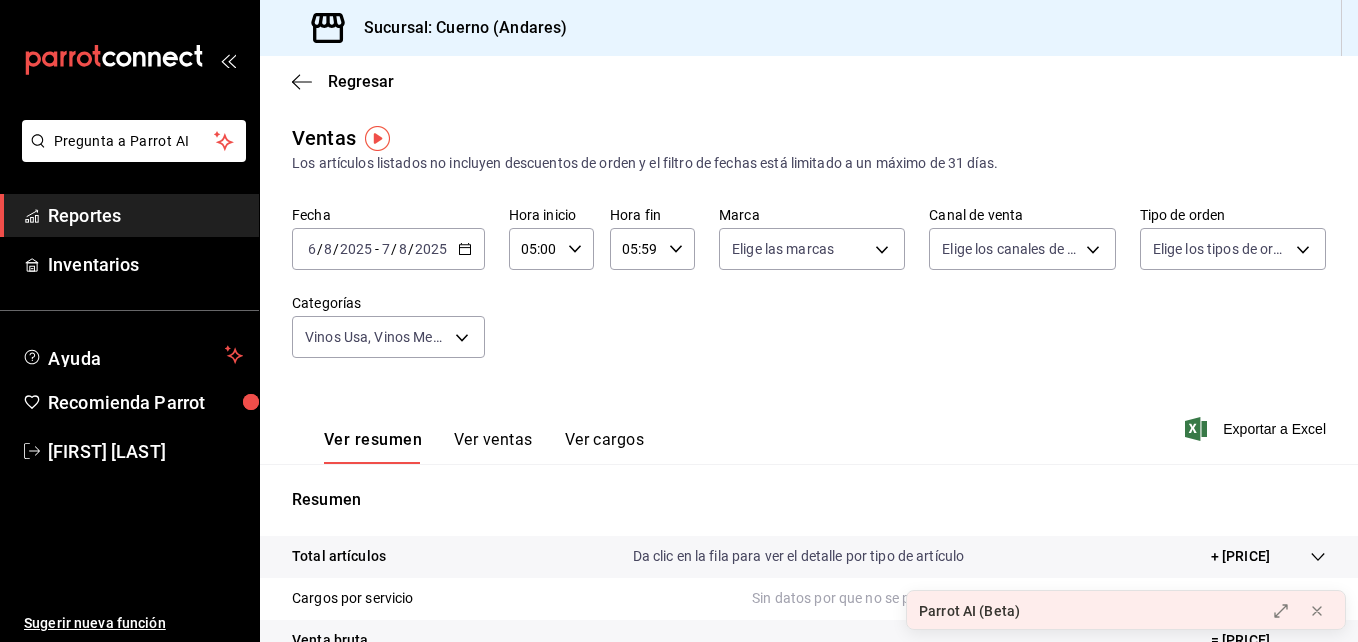 click 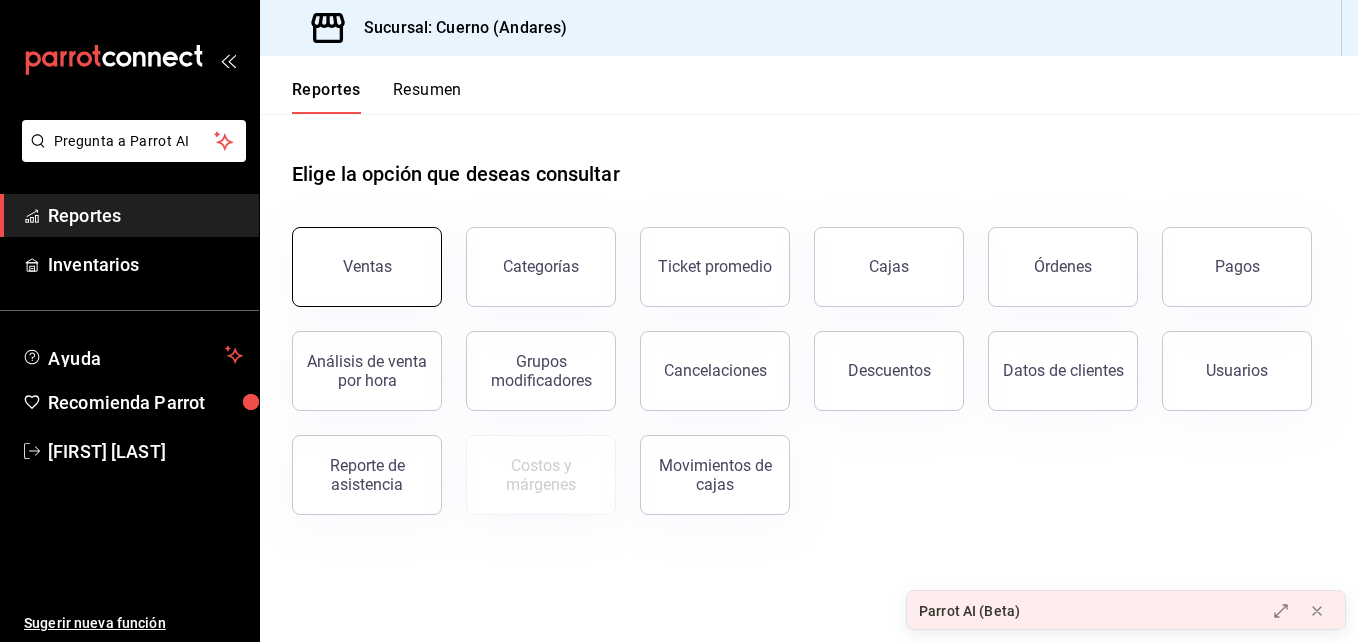 click on "Ventas" at bounding box center (367, 267) 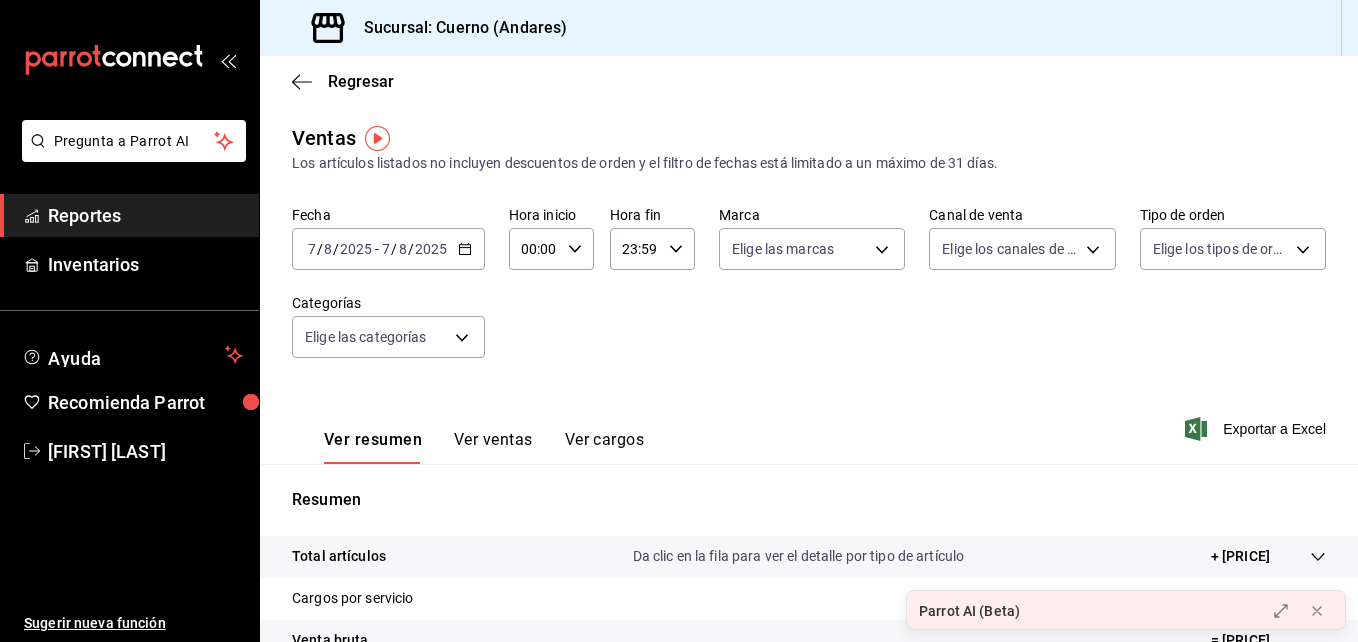 click 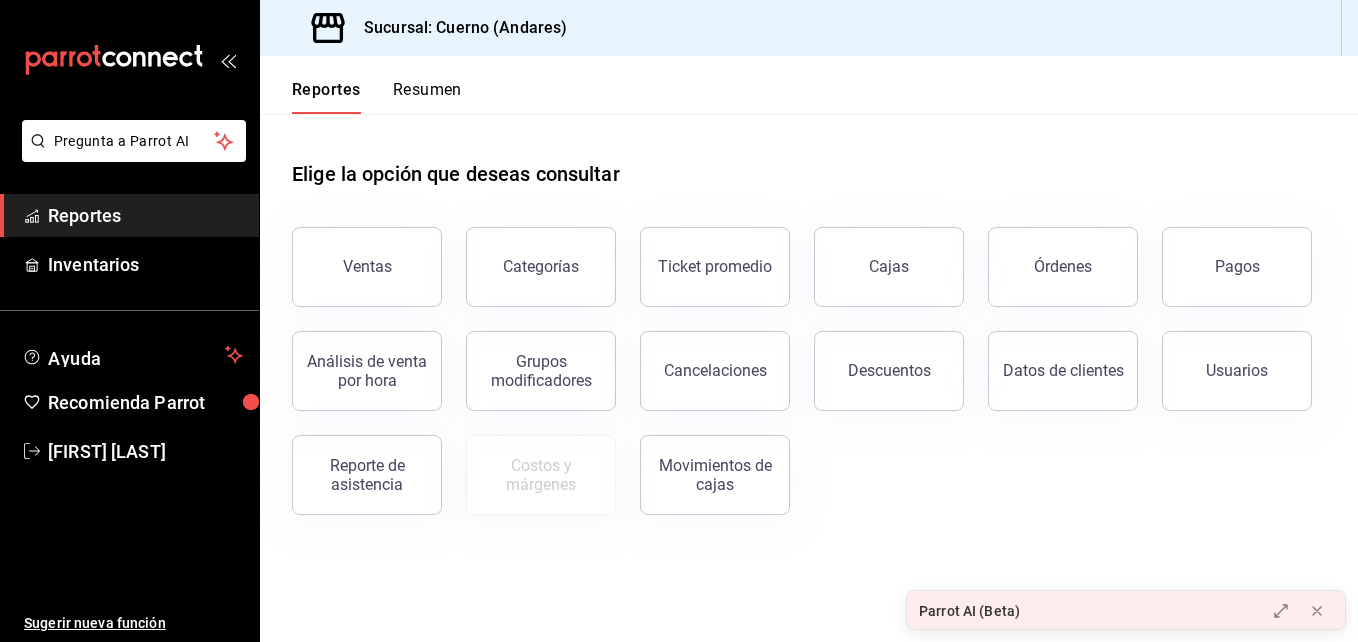 click 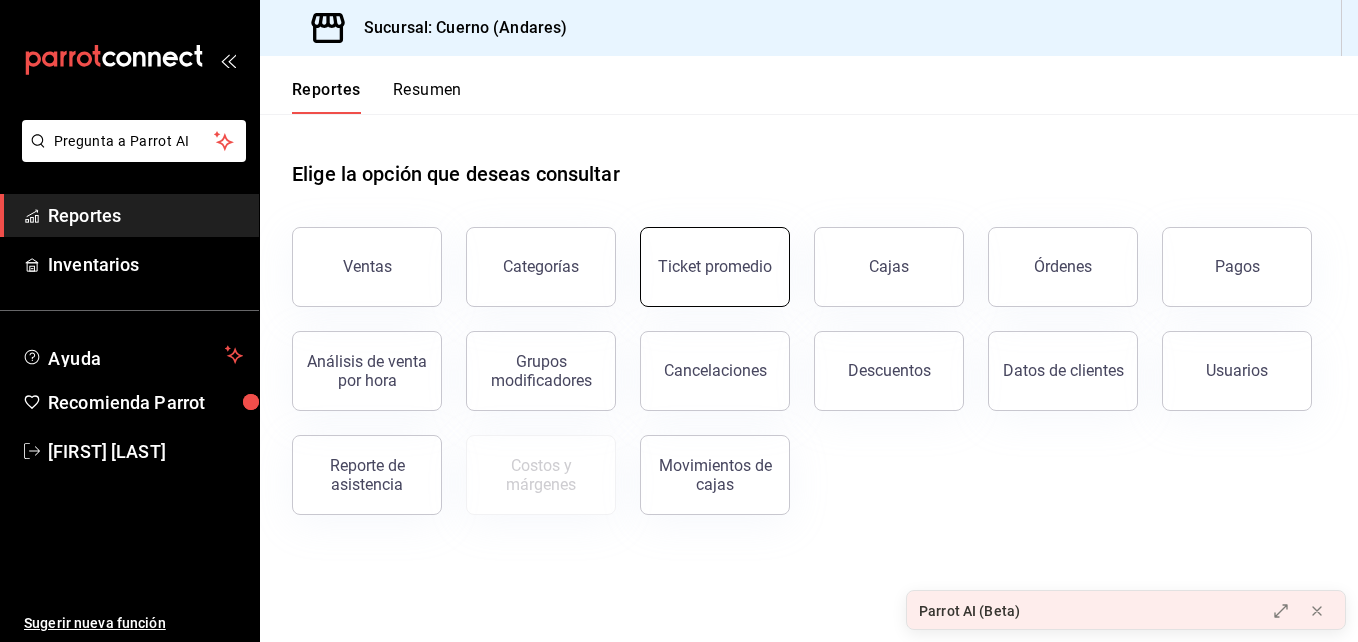 click on "Ticket promedio" at bounding box center [715, 267] 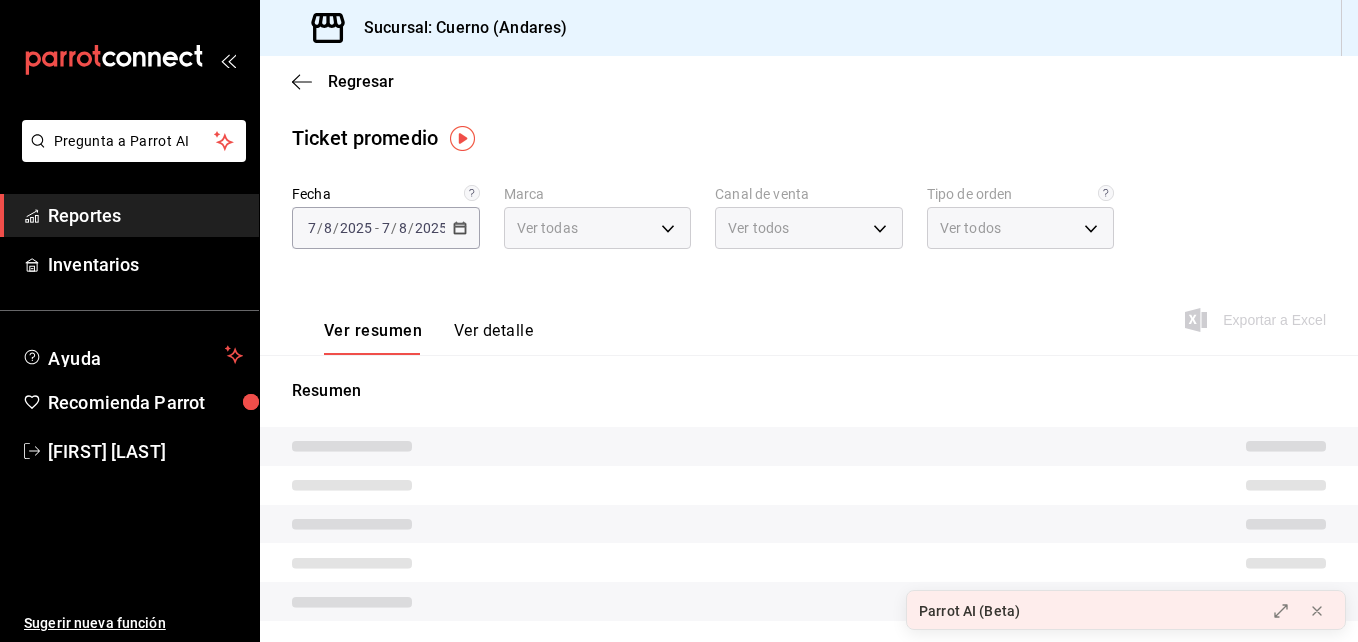 type on "c9e961b9-bc29-480f-a65c-324ff110f526" 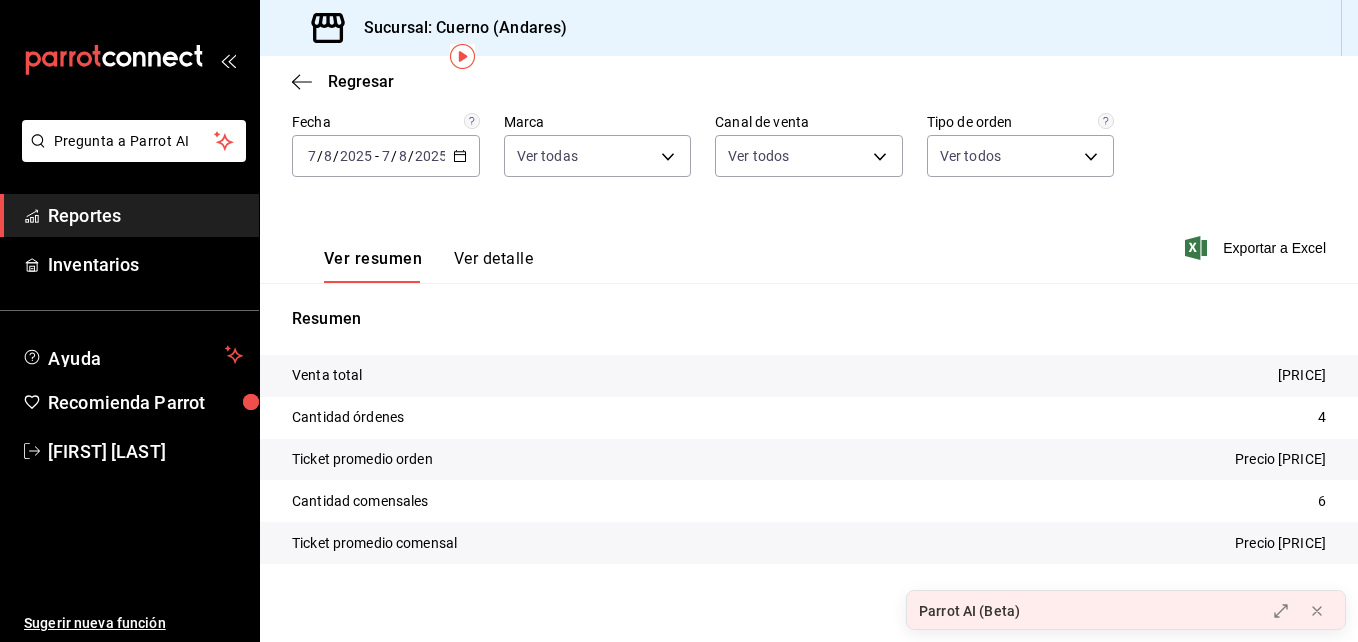 scroll, scrollTop: 82, scrollLeft: 0, axis: vertical 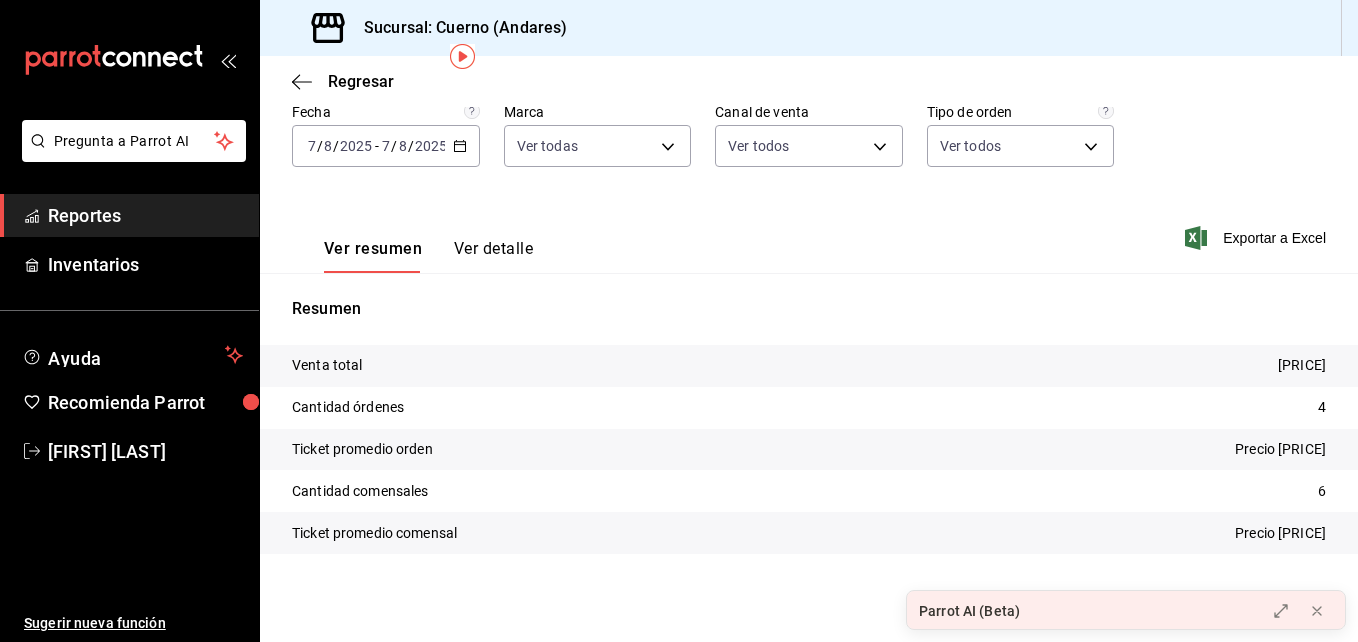 click on "2025-08-07 7 / 8 / 2025 - 2025-08-07 7 / 8 / 2025" at bounding box center (386, 146) 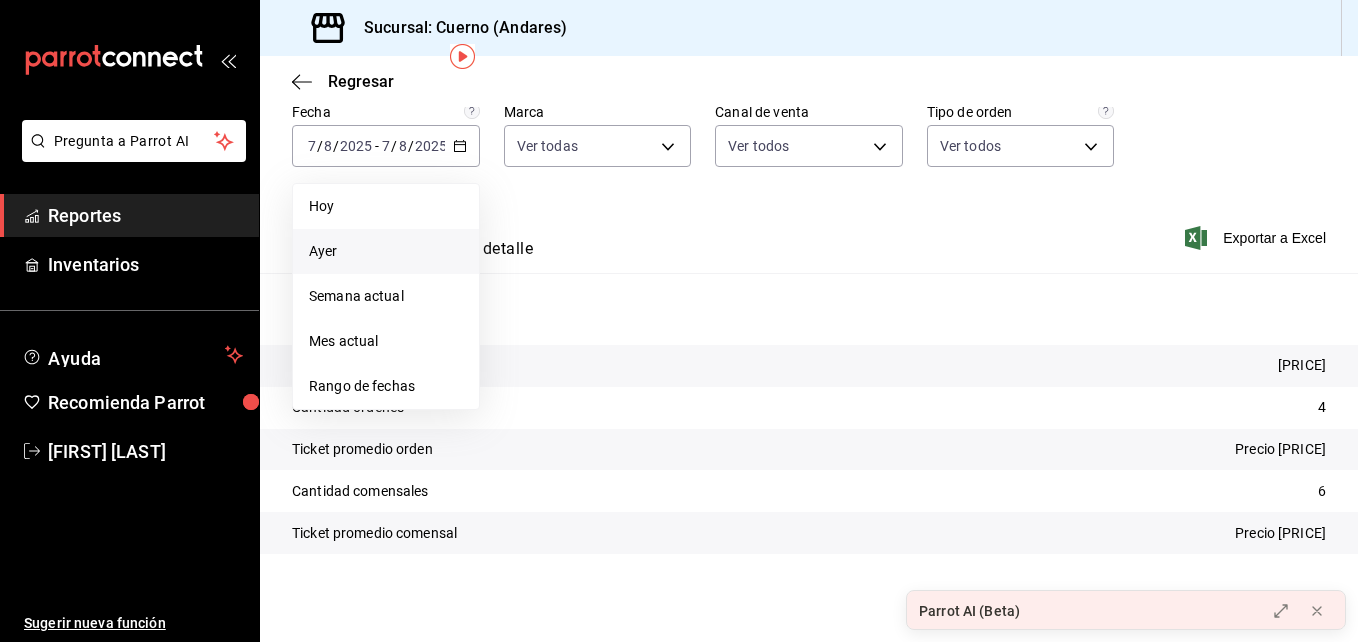 click on "Ayer" at bounding box center (386, 251) 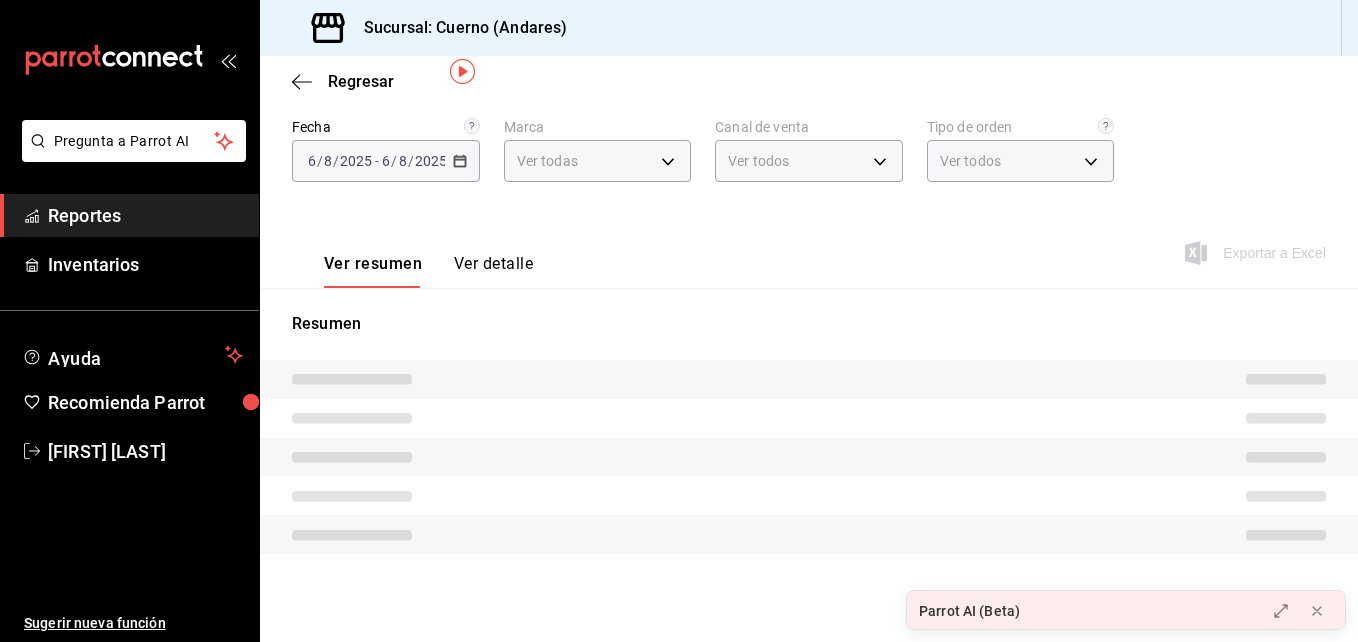 scroll, scrollTop: 82, scrollLeft: 0, axis: vertical 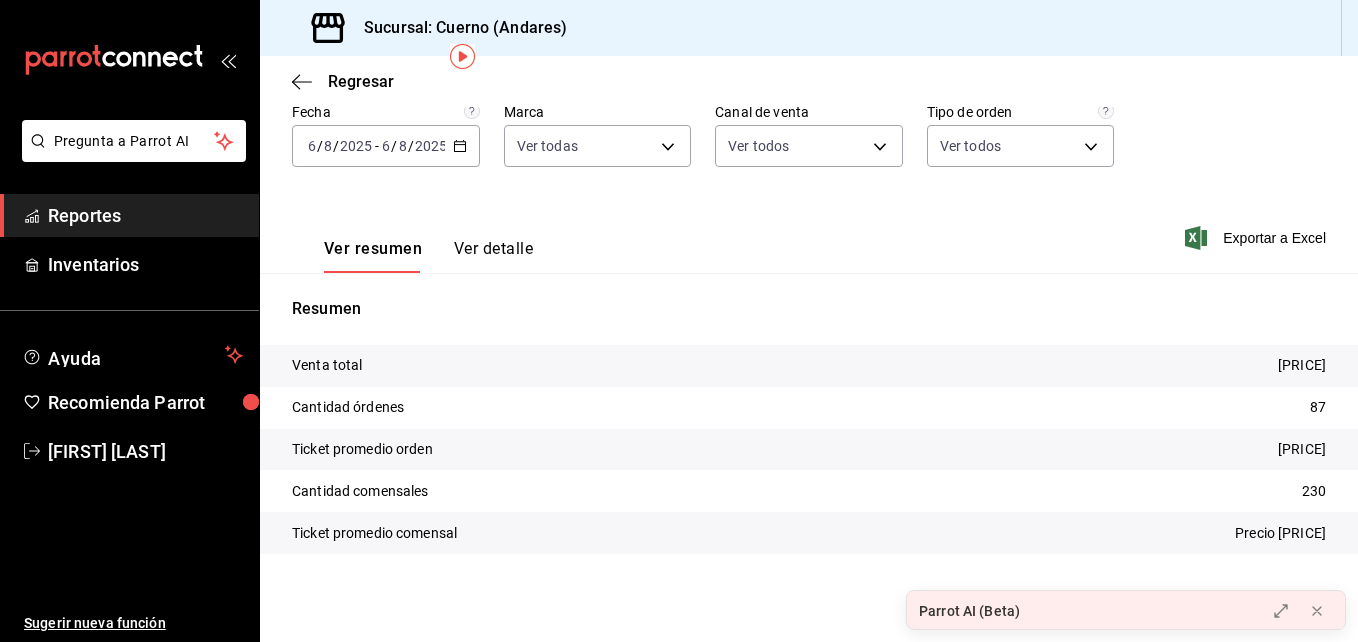 click on "2025-08-06 6 / 8 / 2025 - 2025-08-06 6 / 8 / 2025" at bounding box center (386, 146) 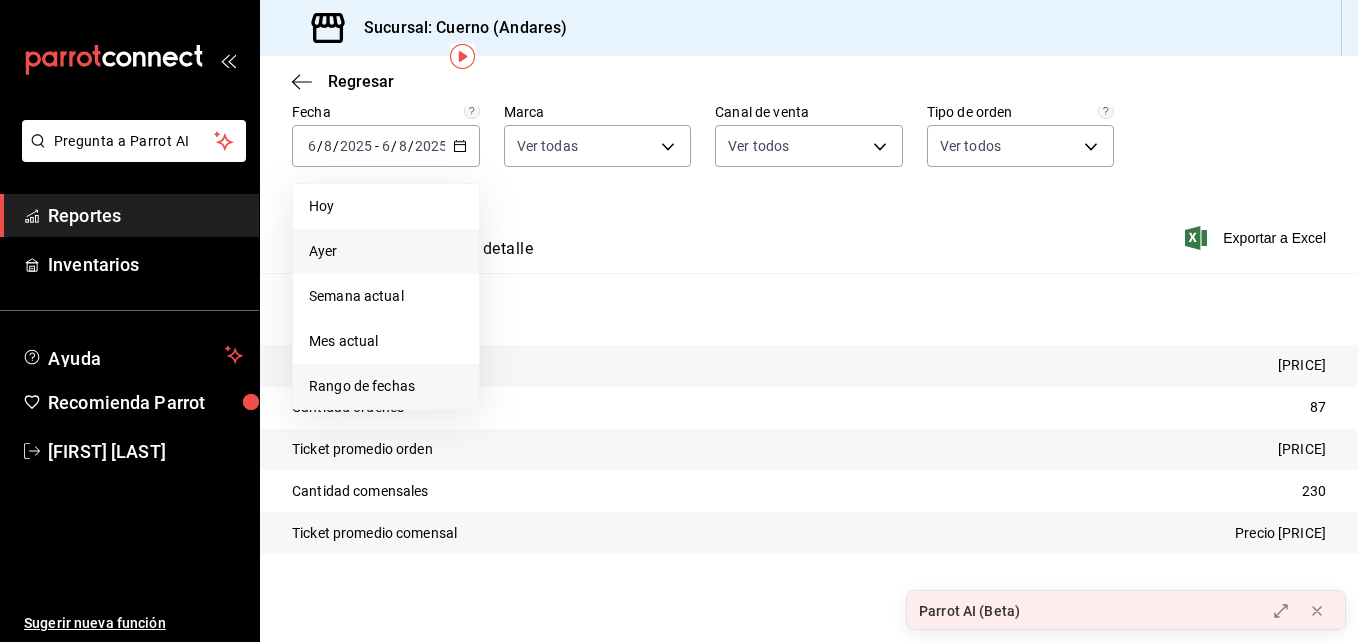 click on "Rango de fechas" at bounding box center [386, 386] 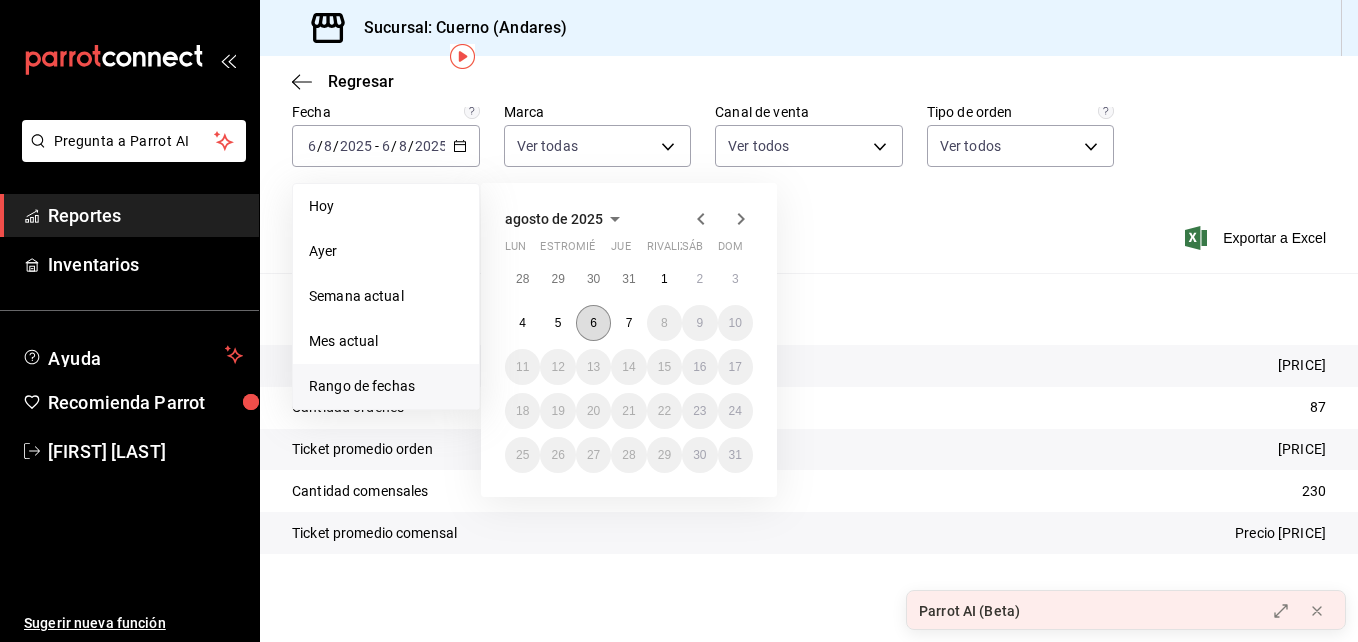 click on "6" at bounding box center [593, 323] 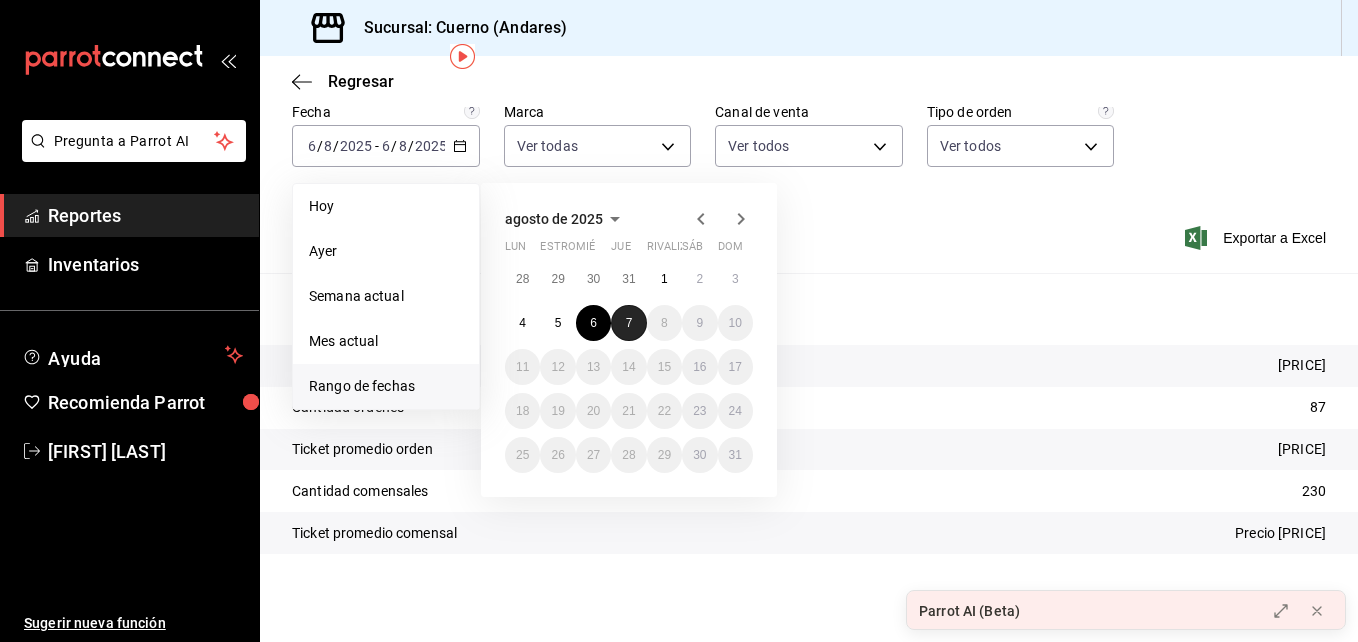 click on "7" at bounding box center [628, 323] 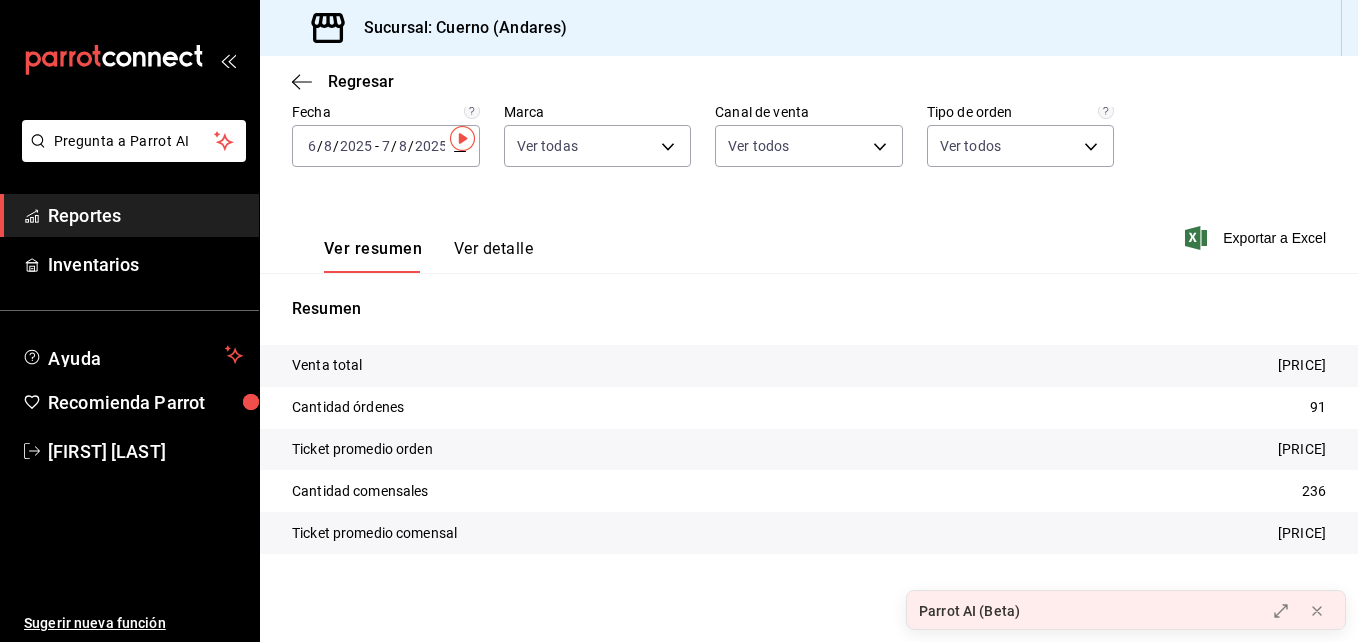 scroll, scrollTop: 0, scrollLeft: 0, axis: both 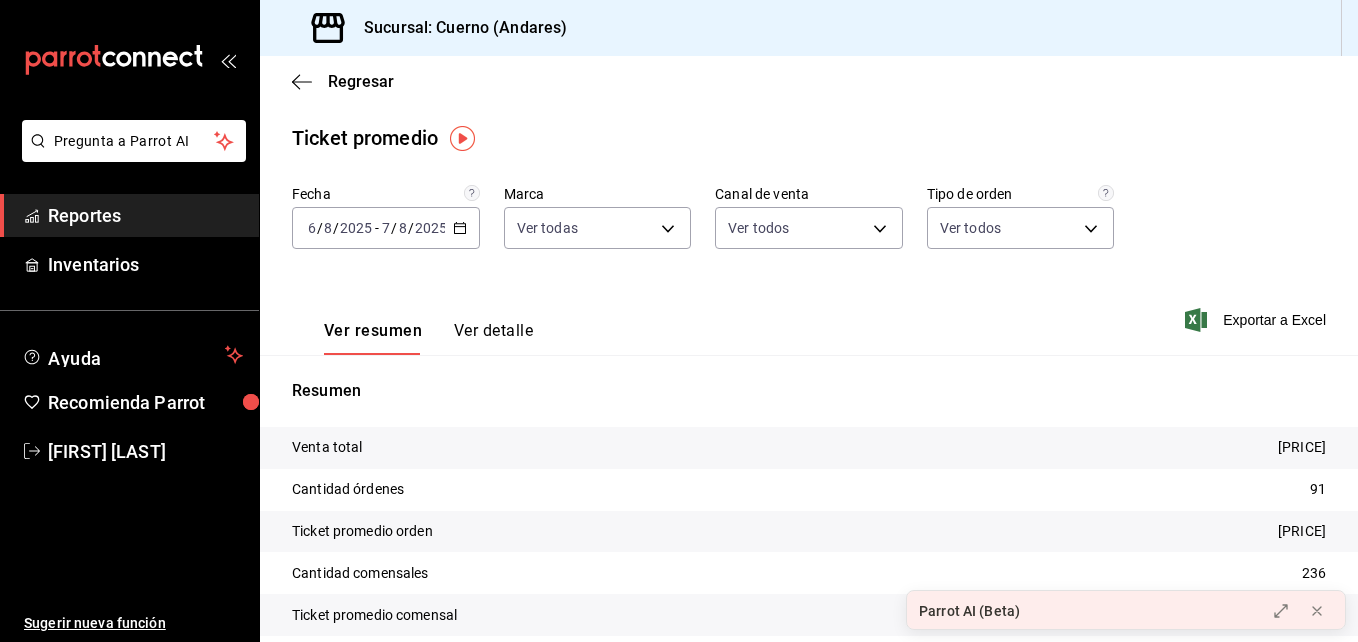 click 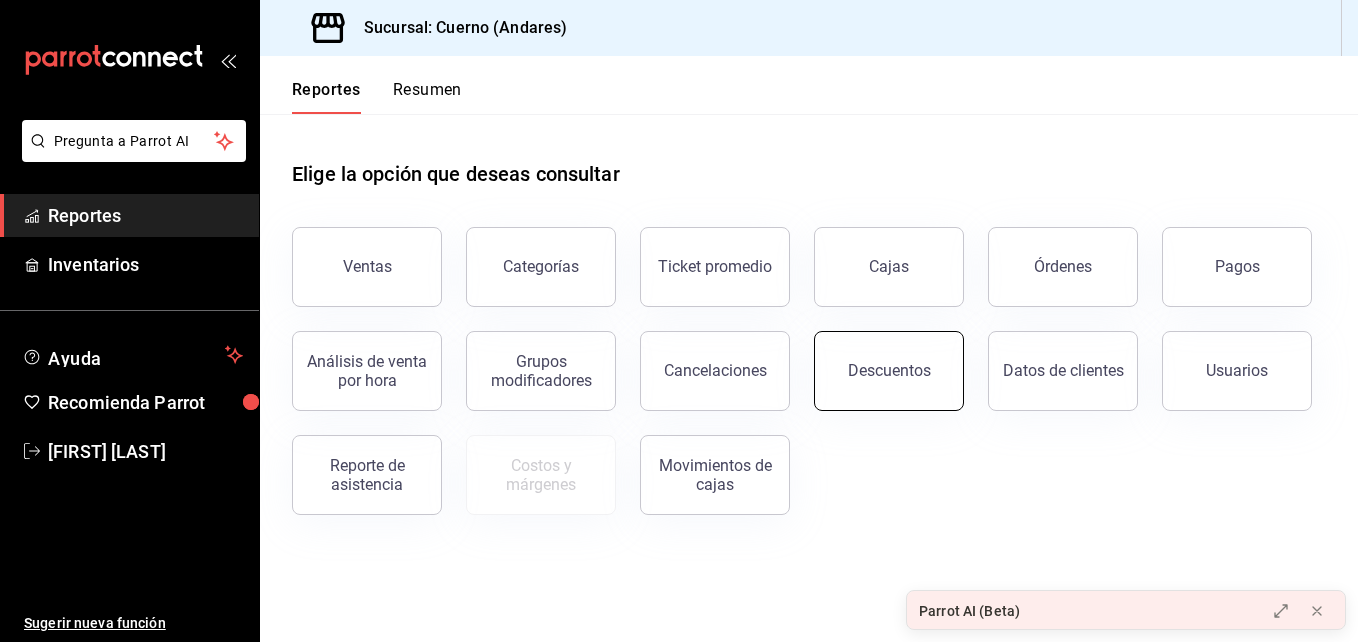 click on "Descuentos" at bounding box center (889, 371) 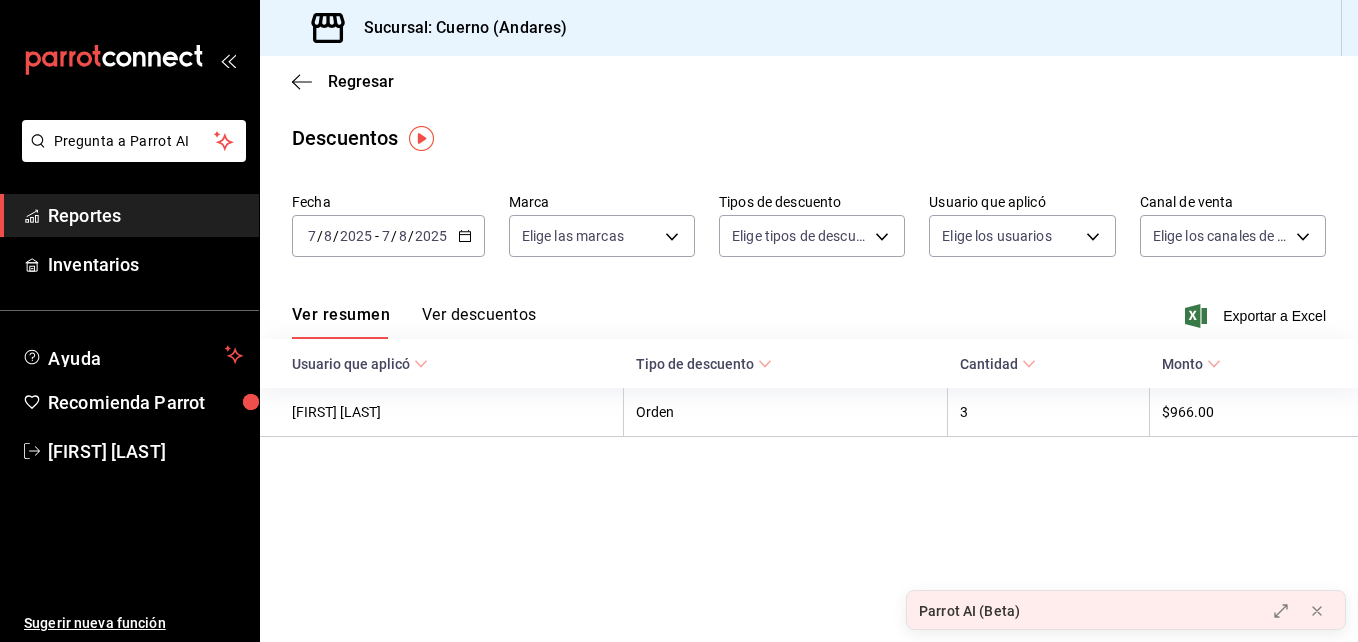 click on "Ver descuentos" at bounding box center [479, 322] 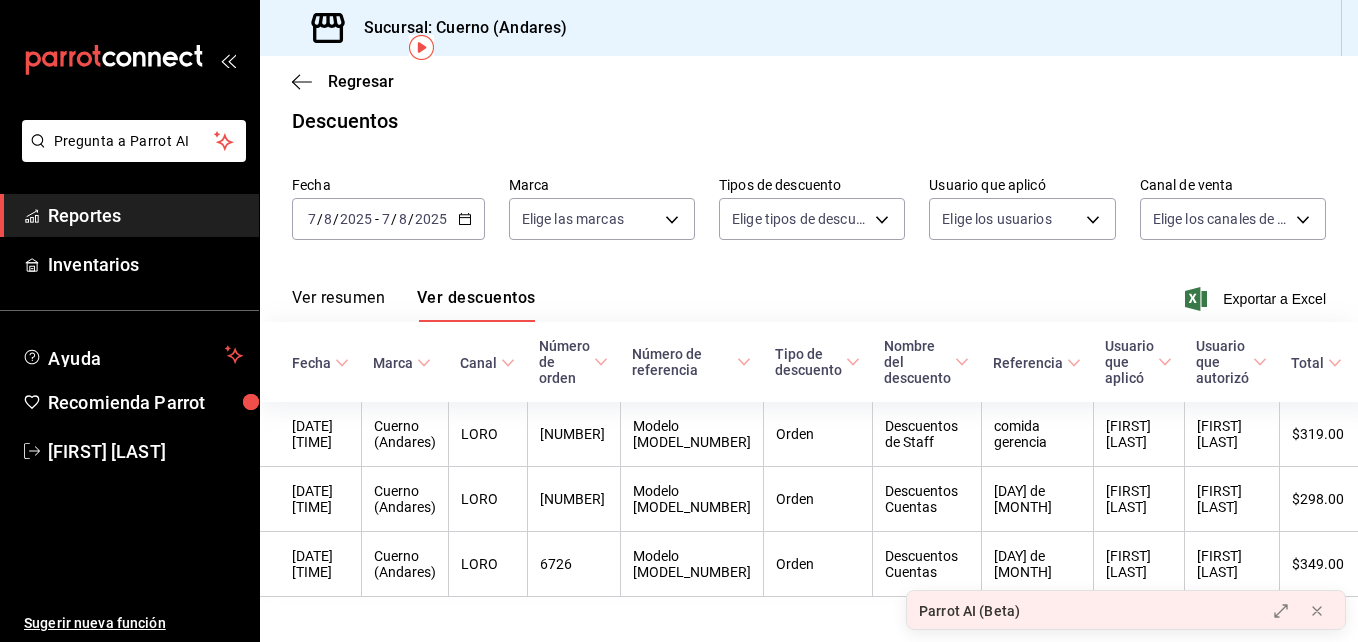 scroll, scrollTop: 112, scrollLeft: 0, axis: vertical 